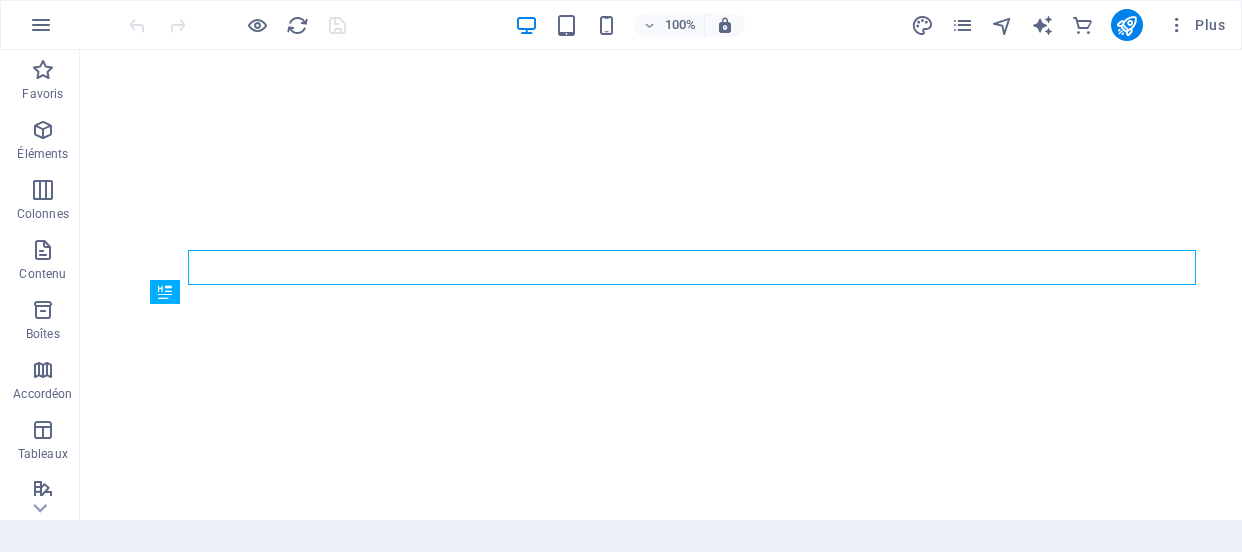 scroll, scrollTop: 0, scrollLeft: 0, axis: both 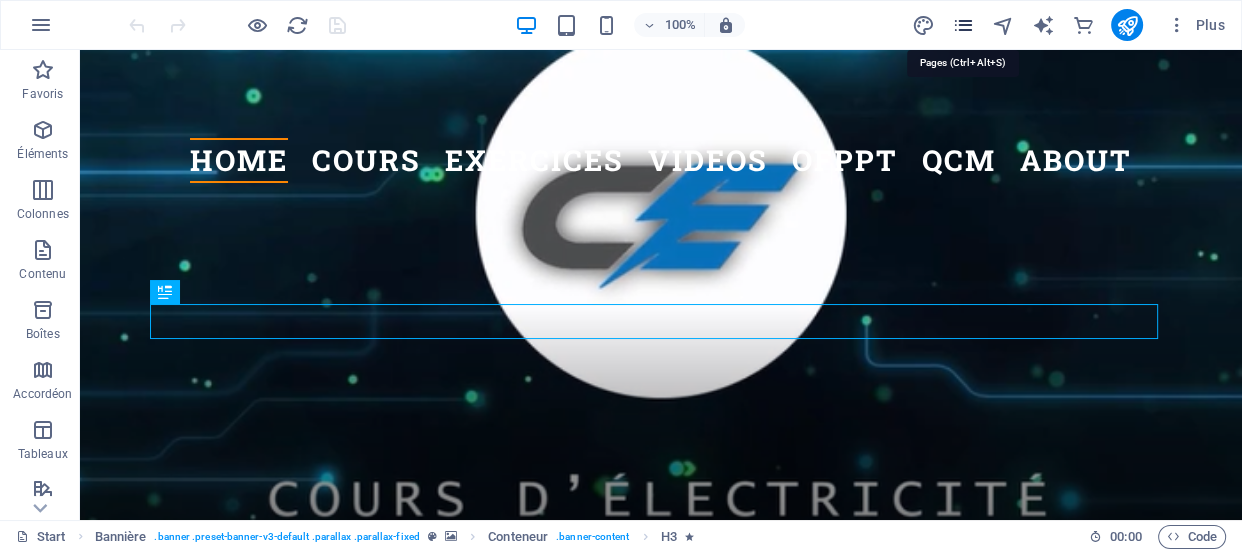 click at bounding box center [962, 25] 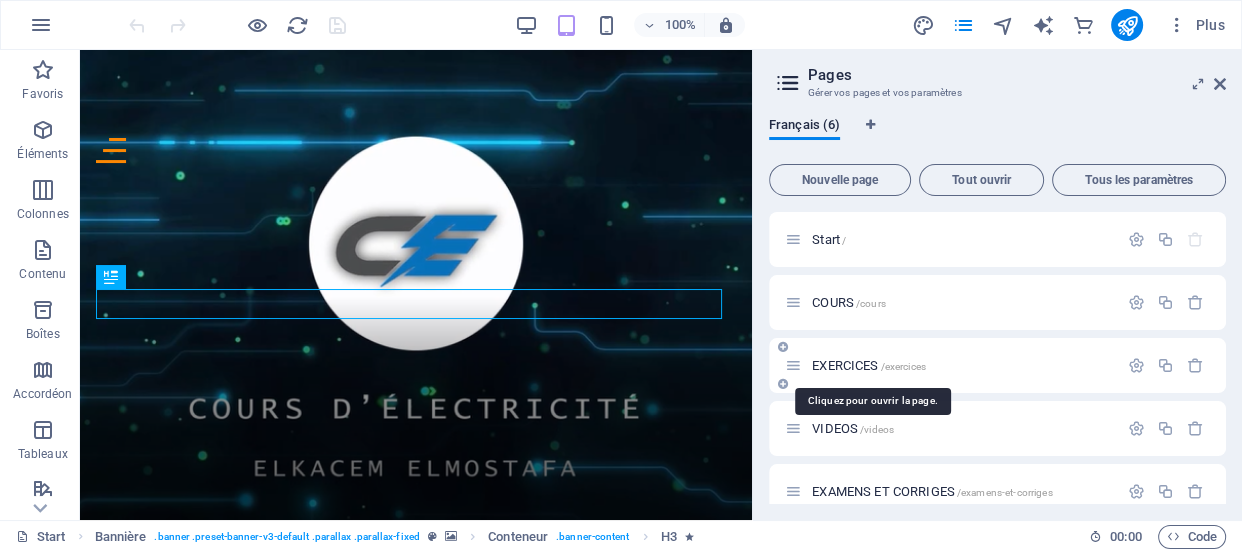 click on "EXERCICES /exercices" at bounding box center [869, 365] 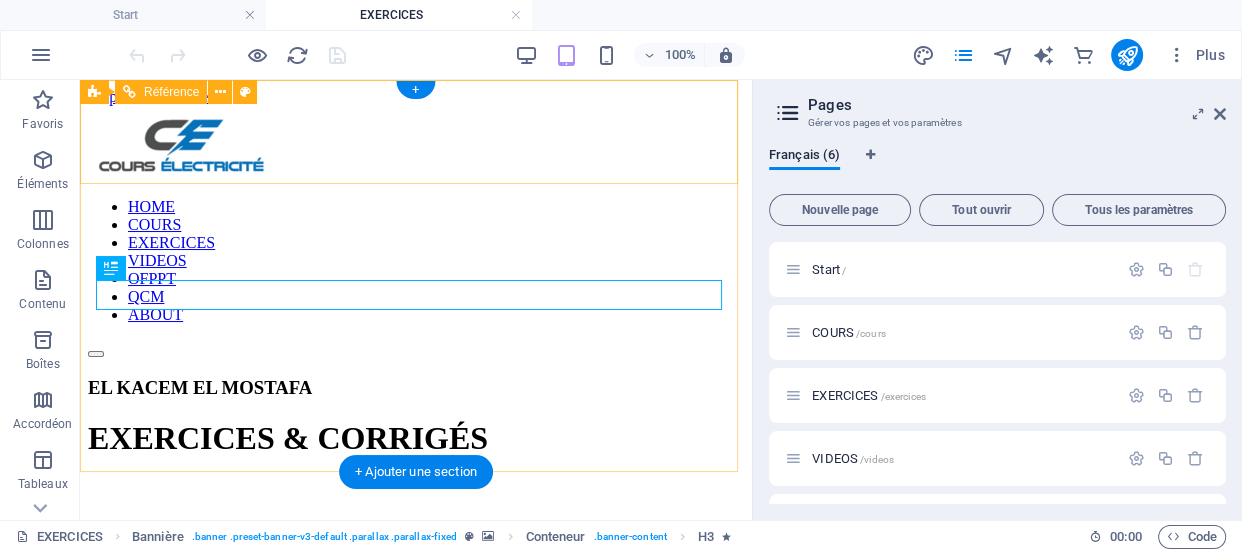 scroll, scrollTop: 0, scrollLeft: 0, axis: both 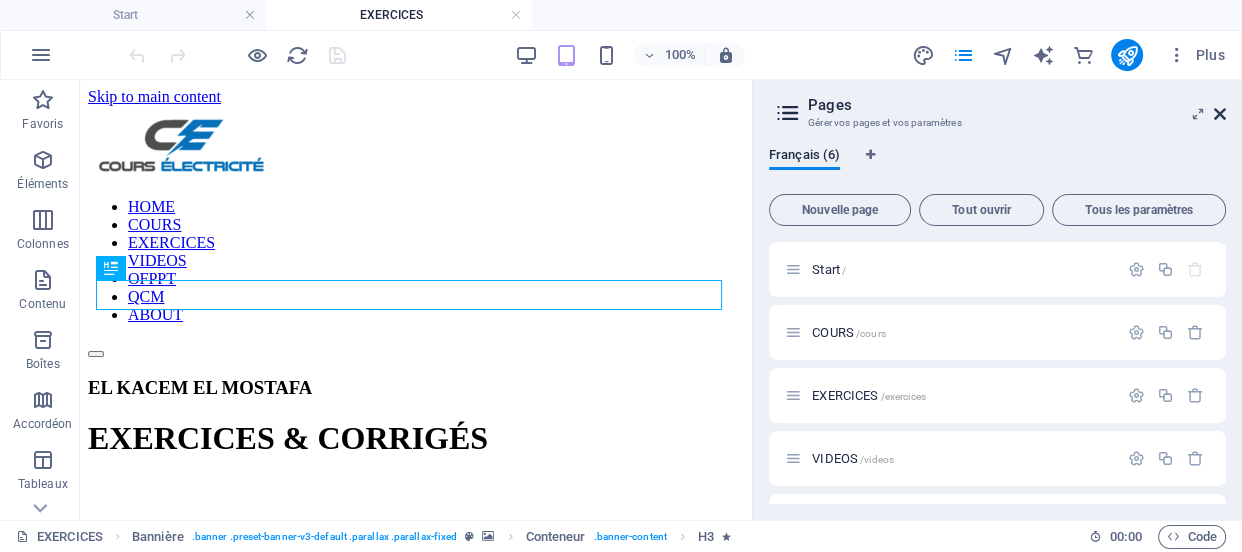 click at bounding box center (1220, 114) 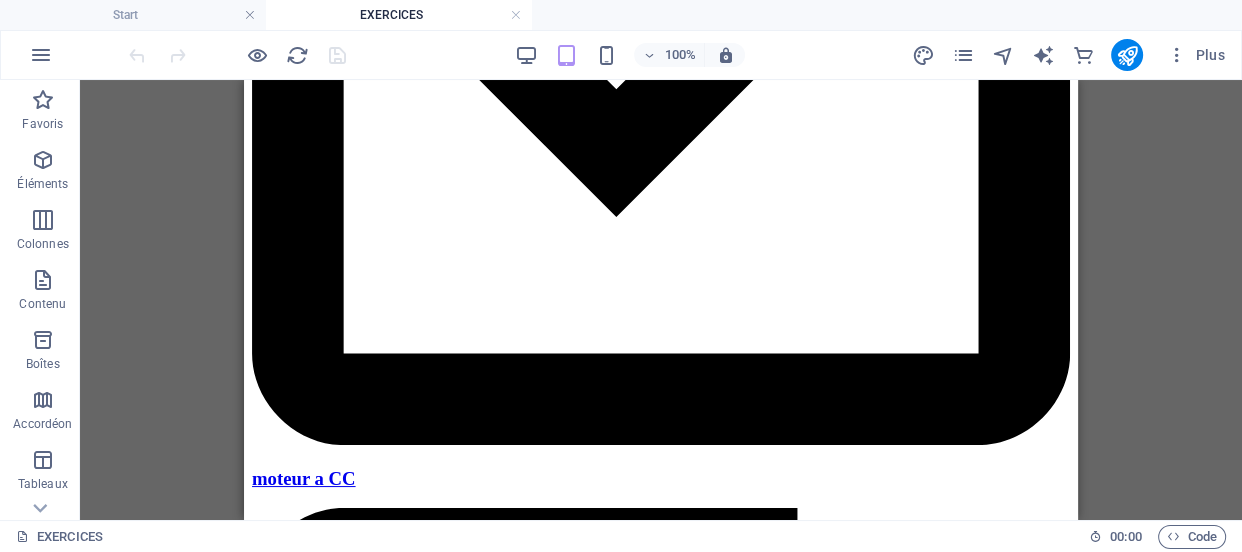 scroll, scrollTop: 2743, scrollLeft: 0, axis: vertical 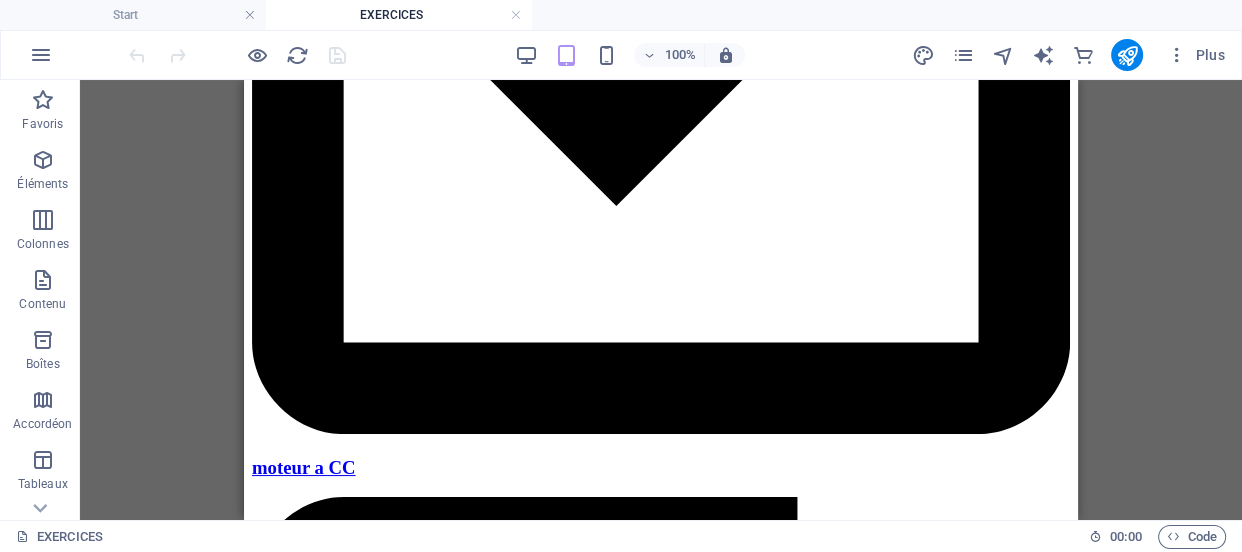 drag, startPoint x: 1071, startPoint y: 111, endPoint x: 1322, endPoint y: 426, distance: 402.7729 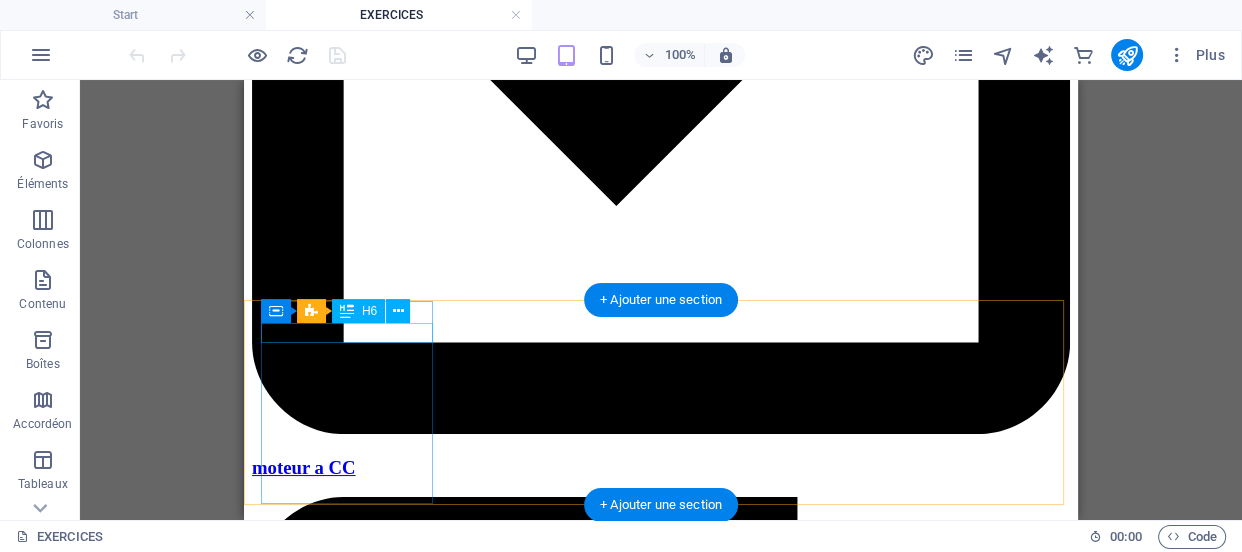 click on "Corrigé EX 1" at bounding box center (661, 24743) 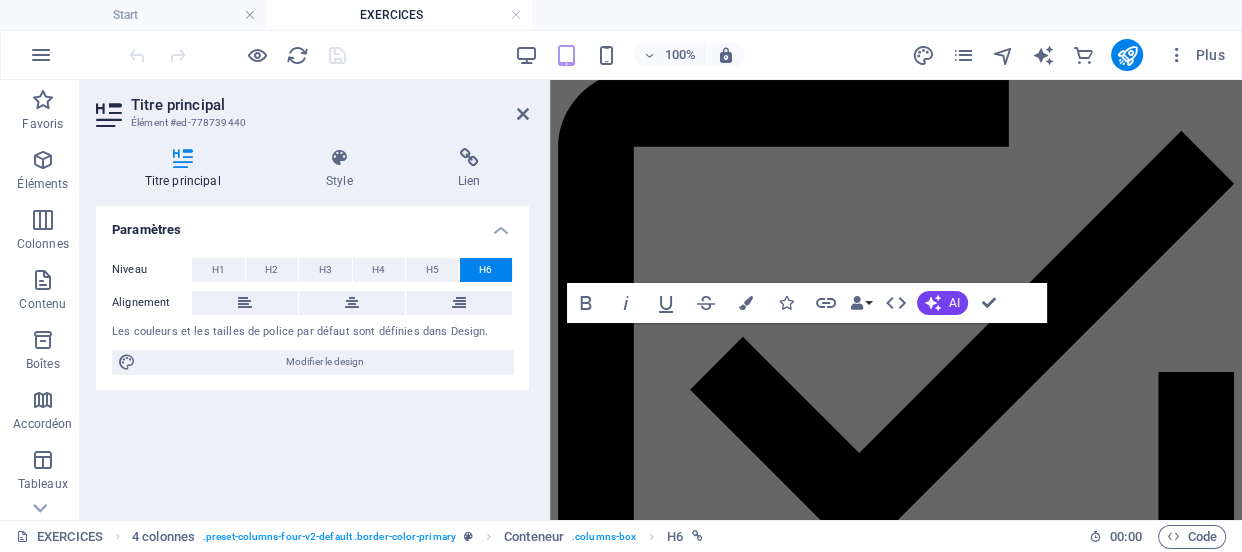 scroll, scrollTop: 2783, scrollLeft: 0, axis: vertical 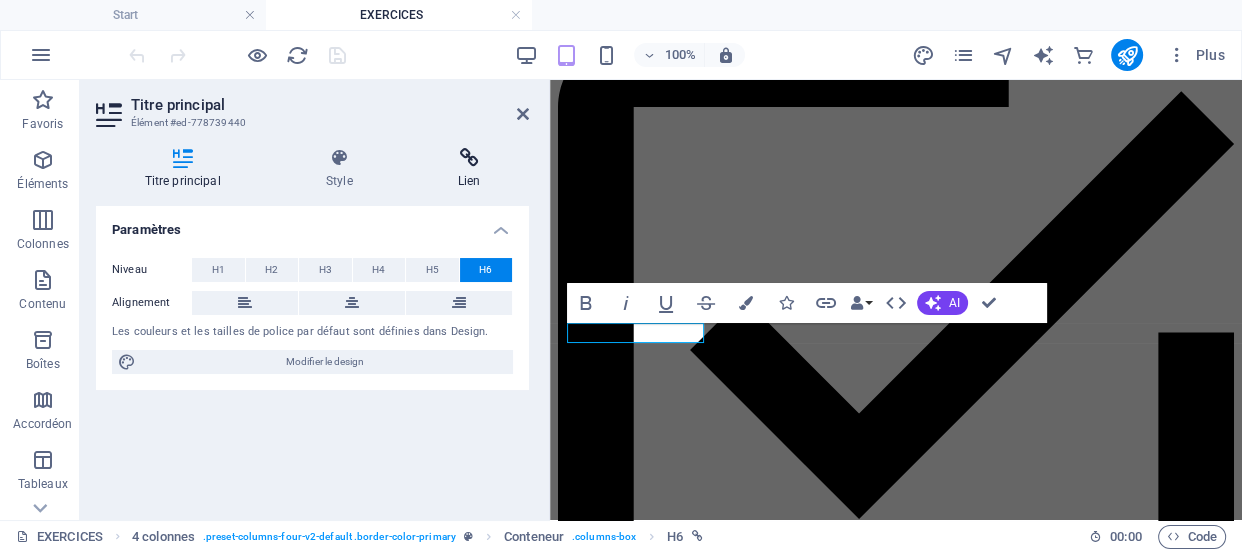 click on "Lien" at bounding box center [469, 169] 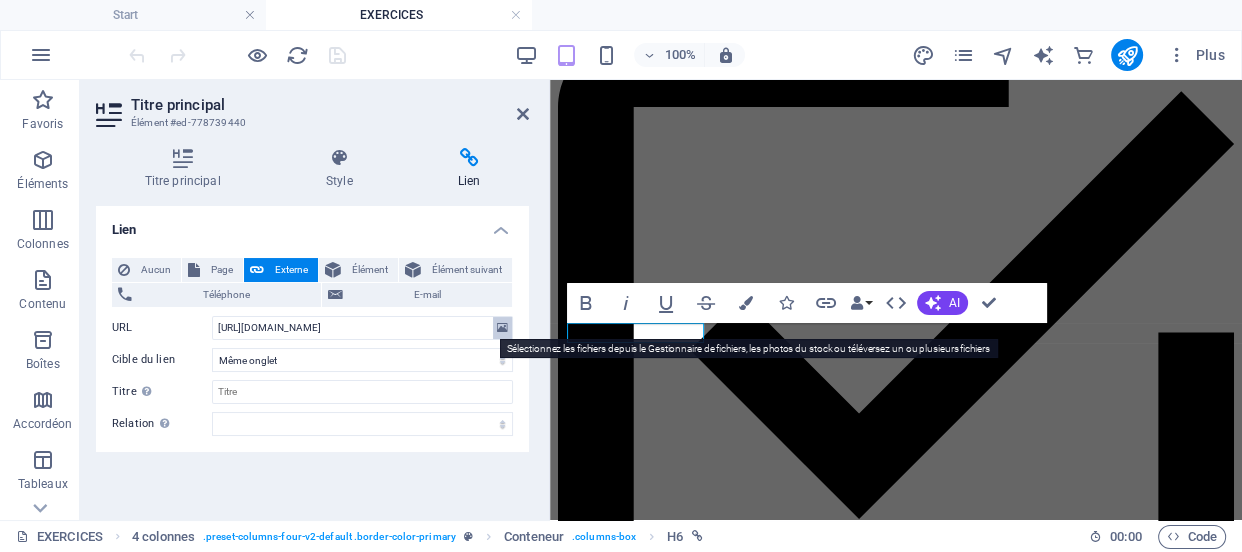 click at bounding box center [502, 328] 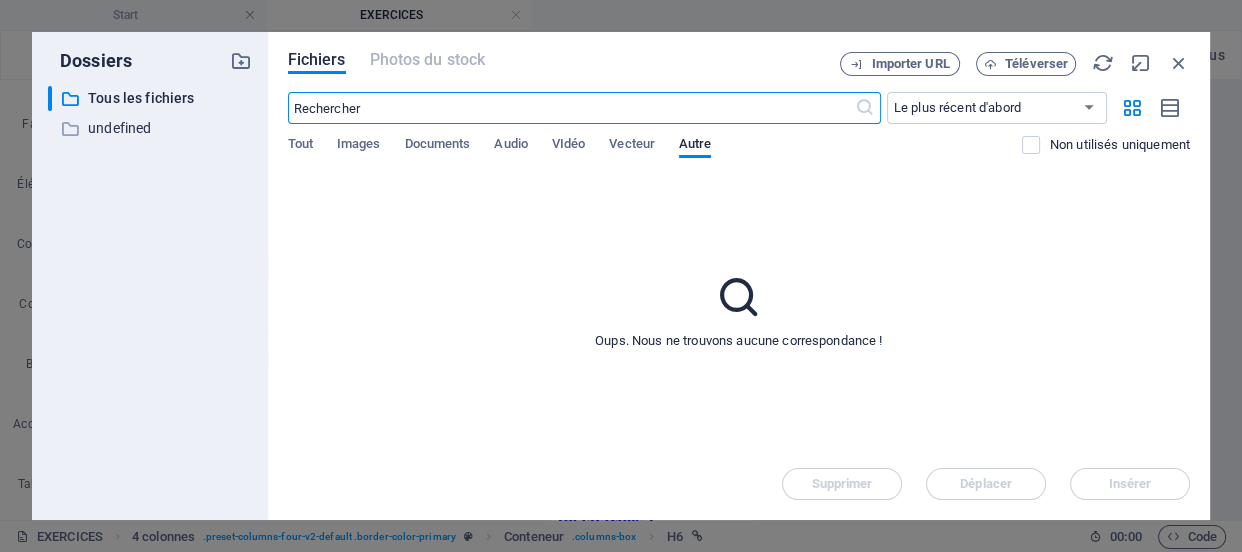 scroll, scrollTop: 9916, scrollLeft: 0, axis: vertical 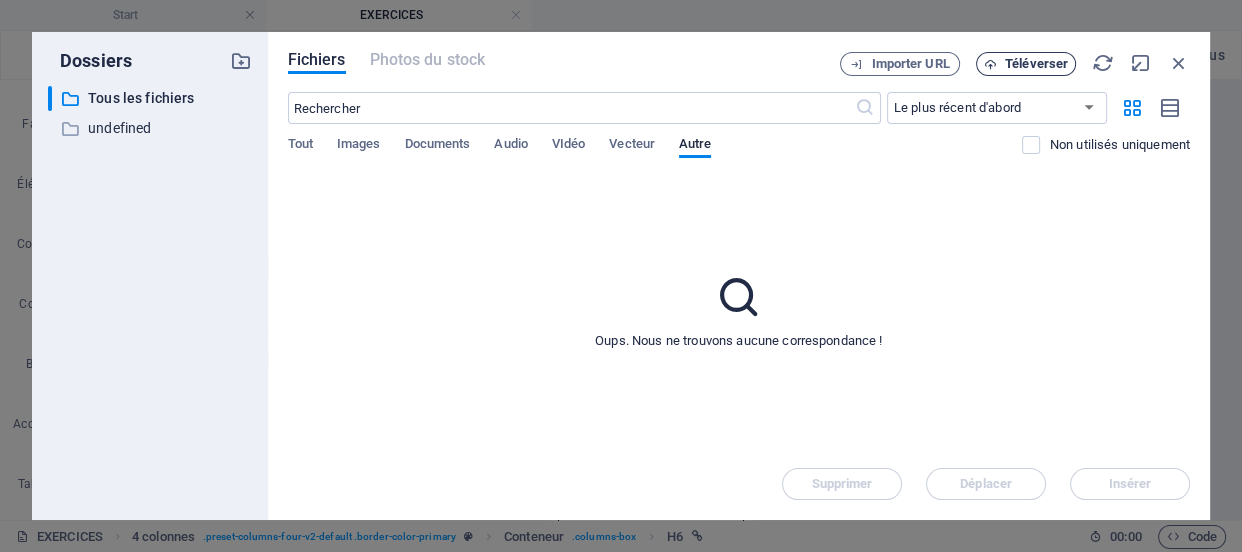 click on "Téléverser" at bounding box center (1036, 64) 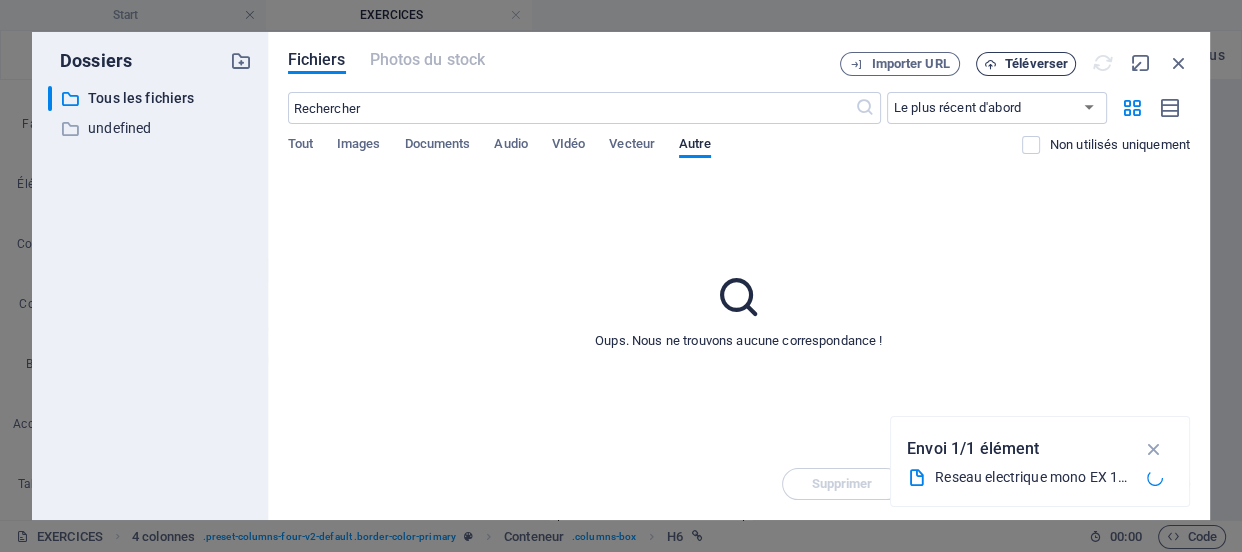 type on "[URL][DOMAIN_NAME]" 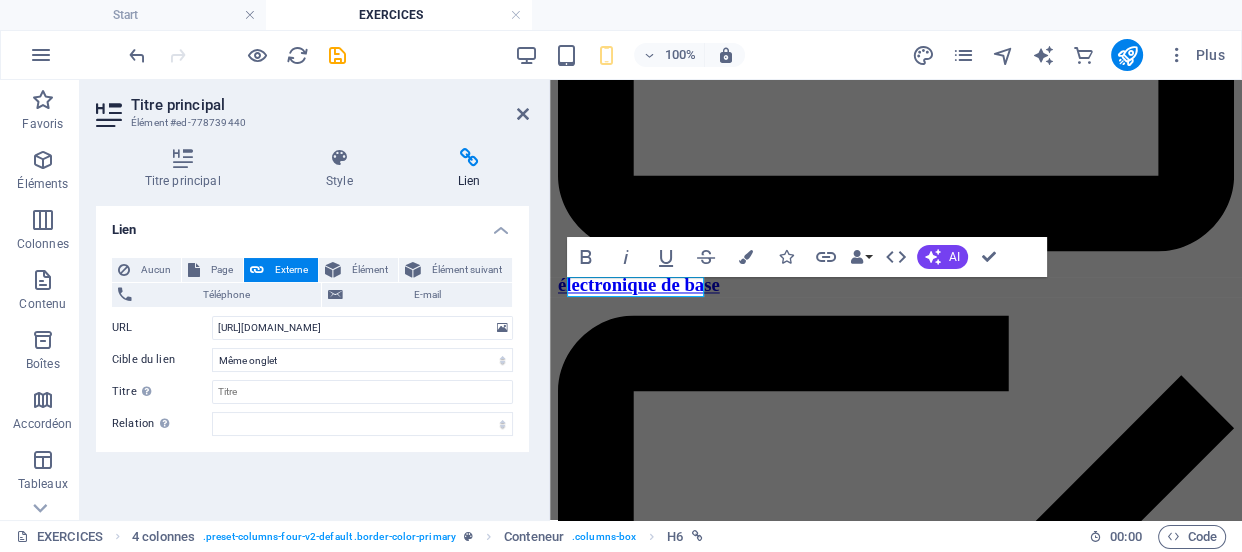 scroll, scrollTop: 2830, scrollLeft: 0, axis: vertical 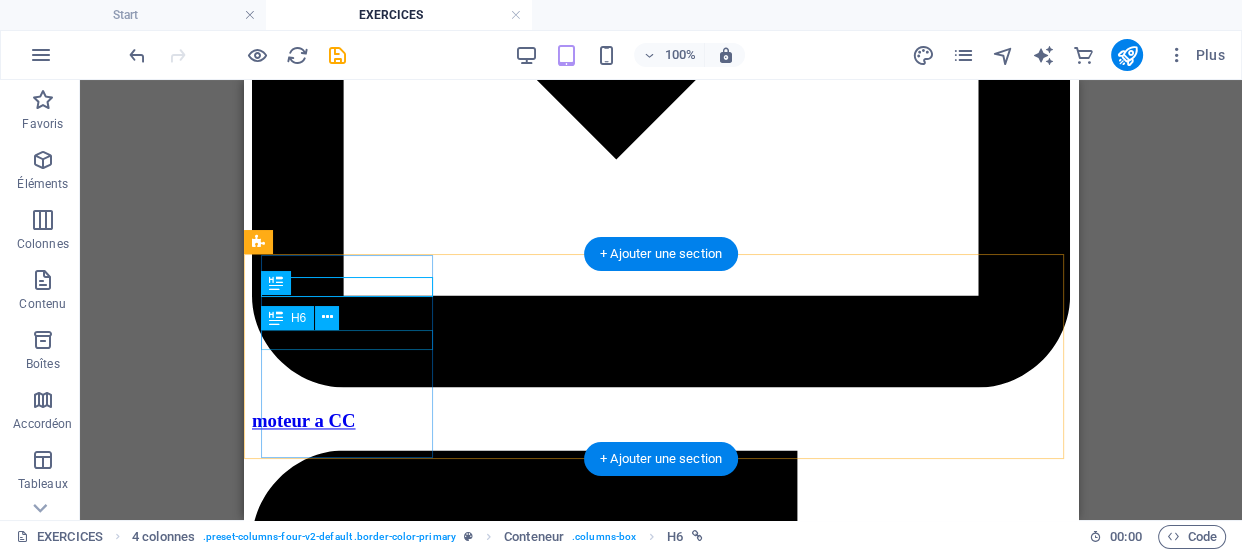 click on "Corrigé EX 2" at bounding box center [661, 24798] 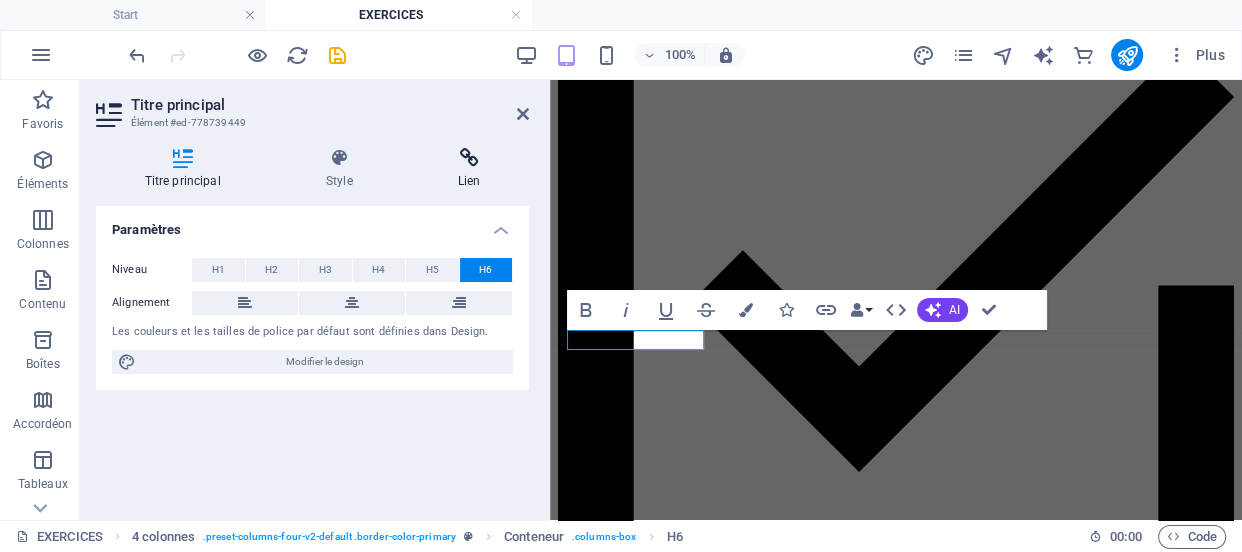 click on "Lien" at bounding box center (469, 169) 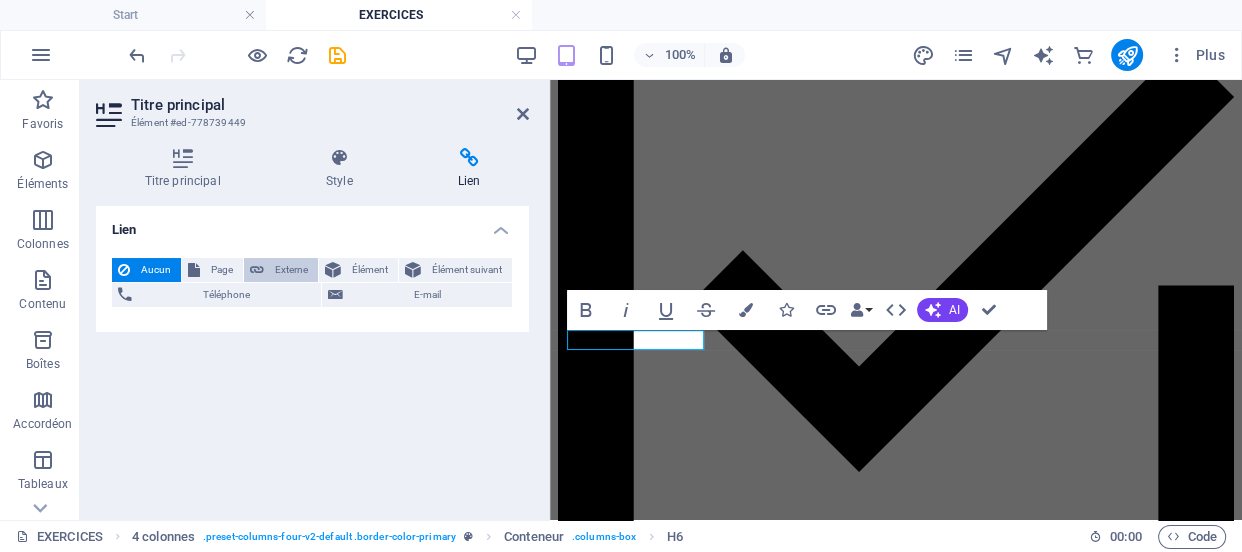 click on "Externe" at bounding box center [291, 270] 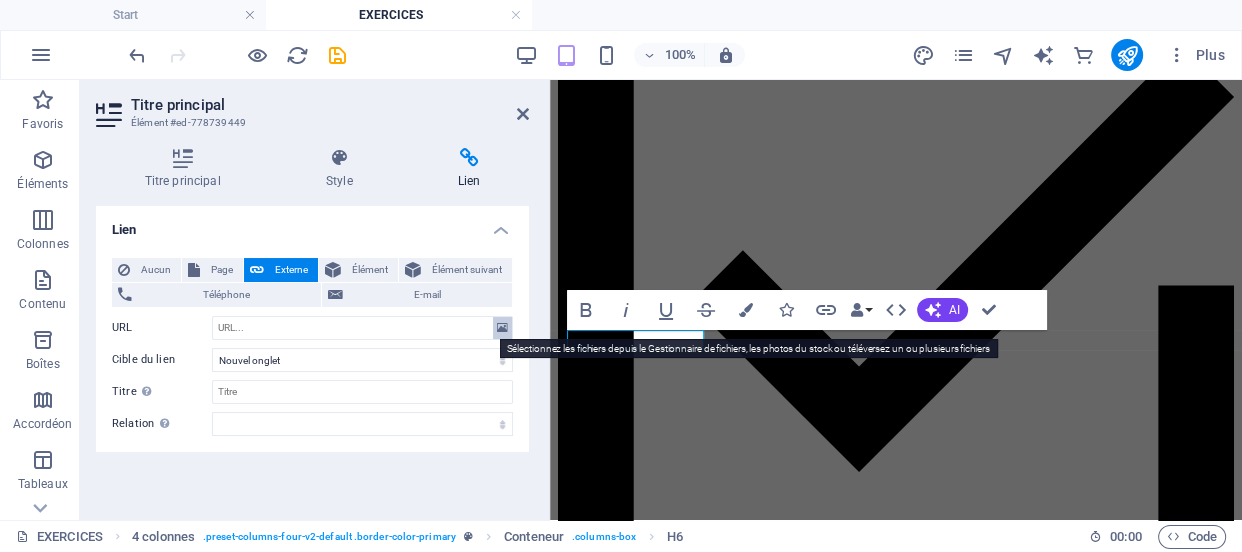 click at bounding box center (502, 328) 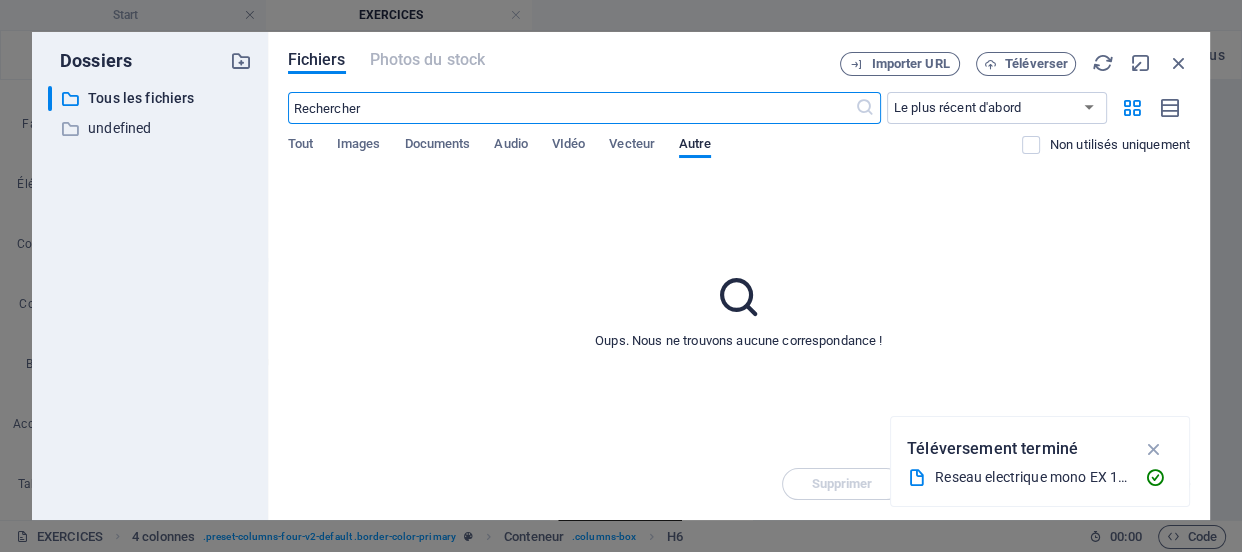scroll, scrollTop: 9969, scrollLeft: 0, axis: vertical 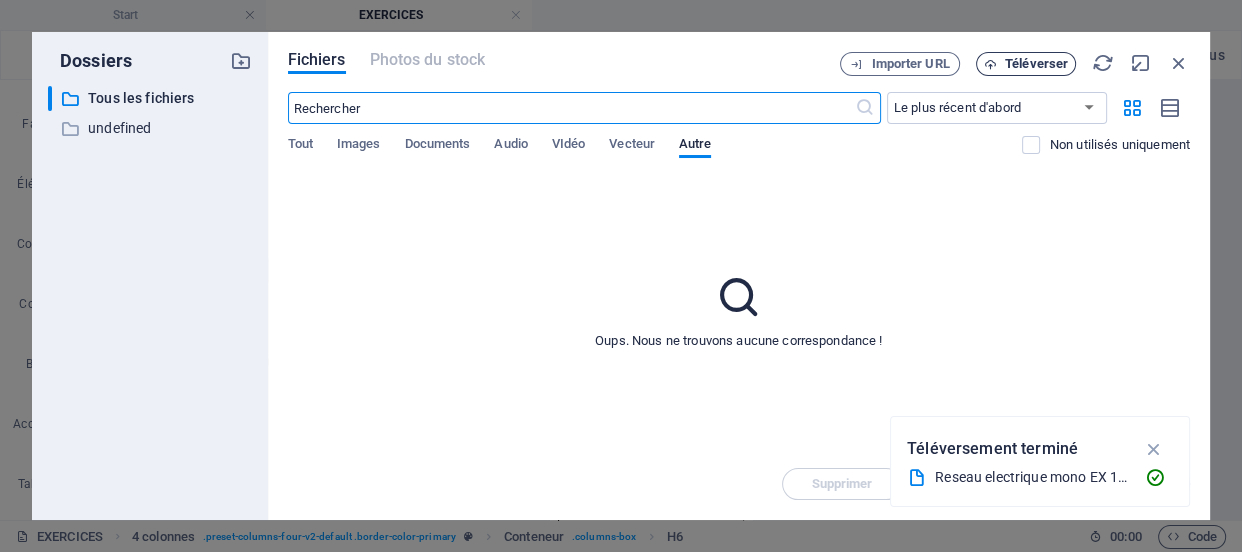 click on "Téléverser" at bounding box center [1036, 64] 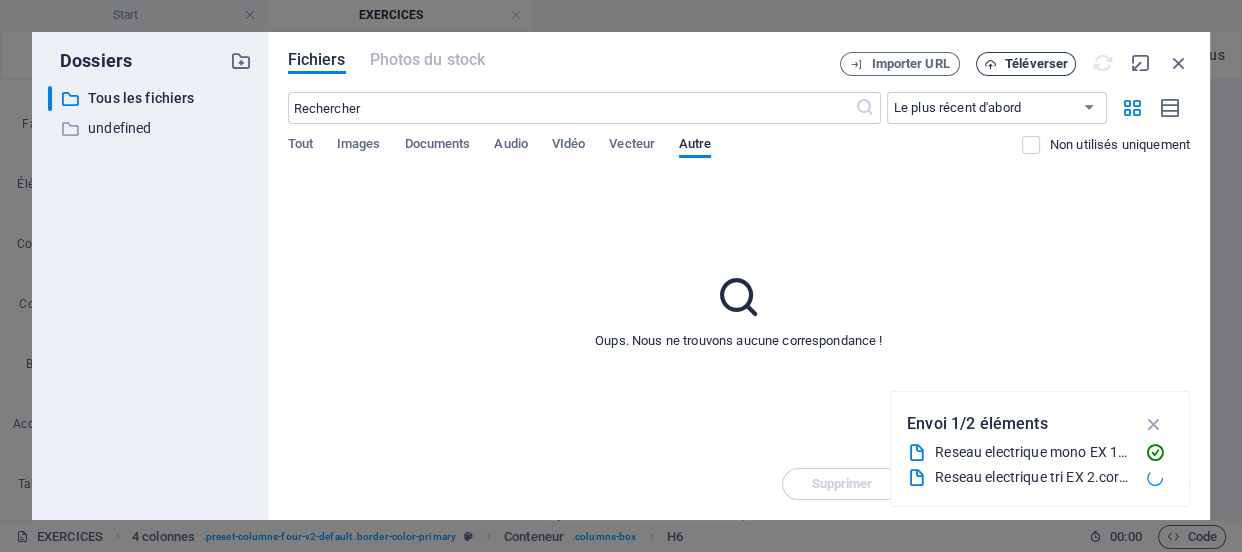 type on "[URL][DOMAIN_NAME]" 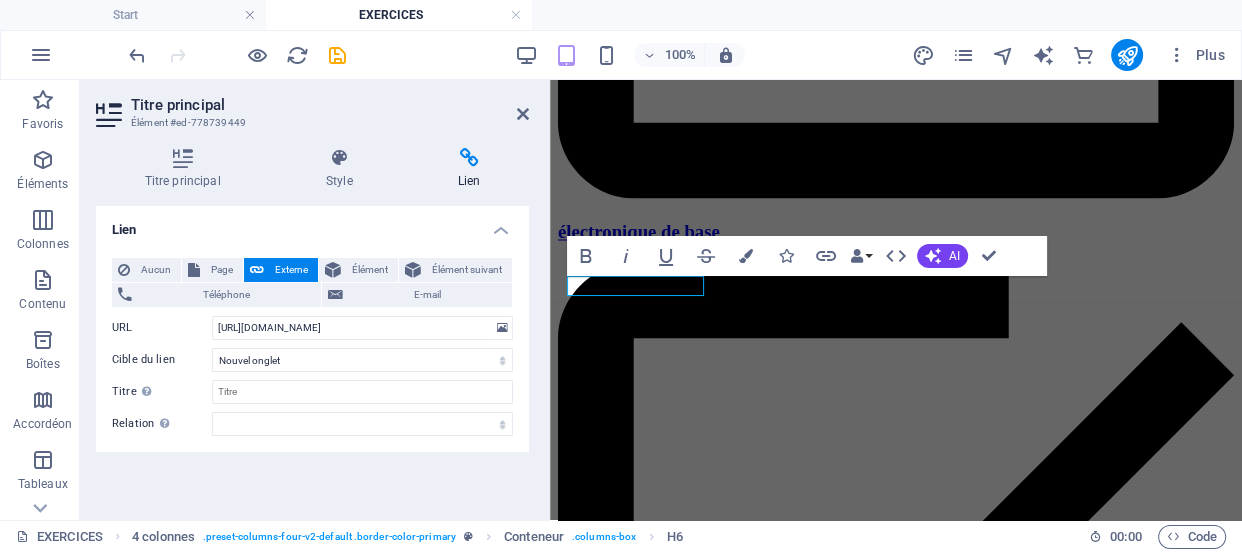 scroll, scrollTop: 2883, scrollLeft: 0, axis: vertical 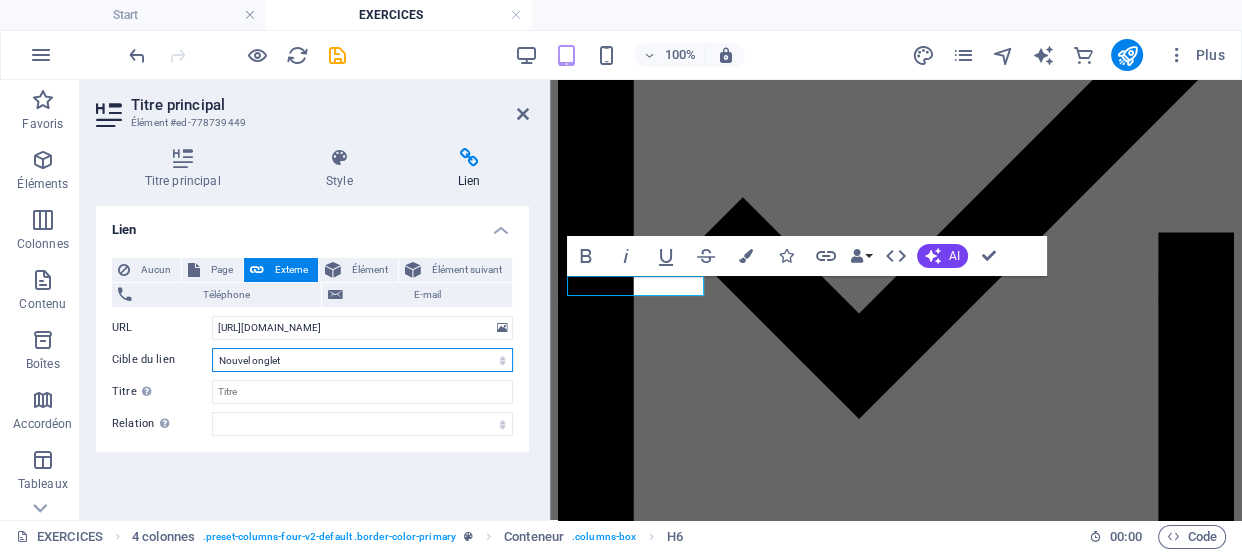 click on "Nouvel onglet Même onglet Superposition" at bounding box center (362, 360) 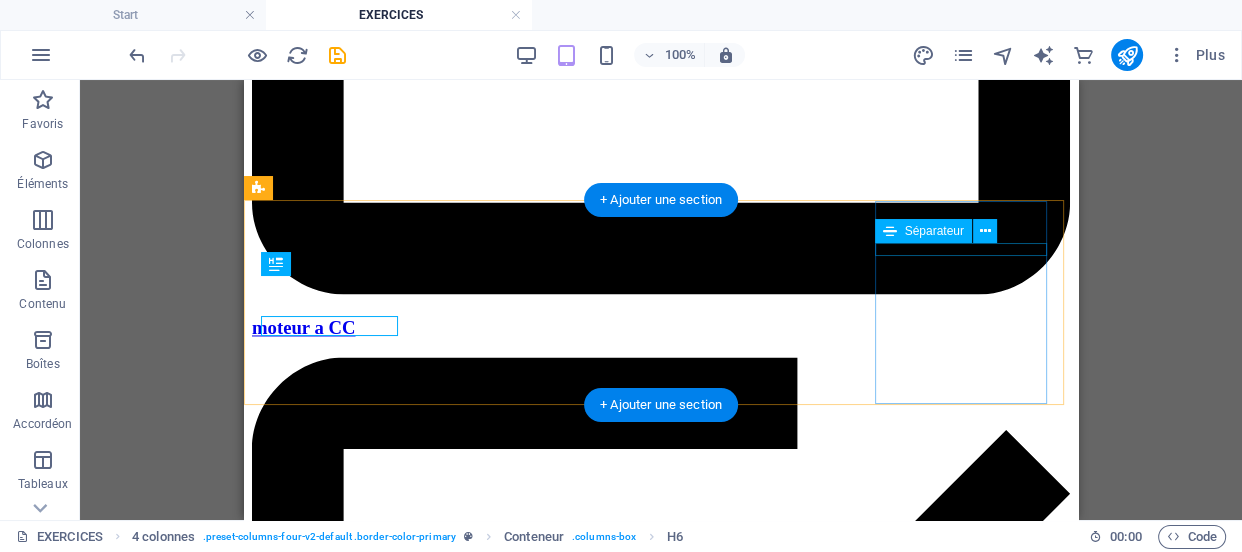 scroll, scrollTop: 2843, scrollLeft: 0, axis: vertical 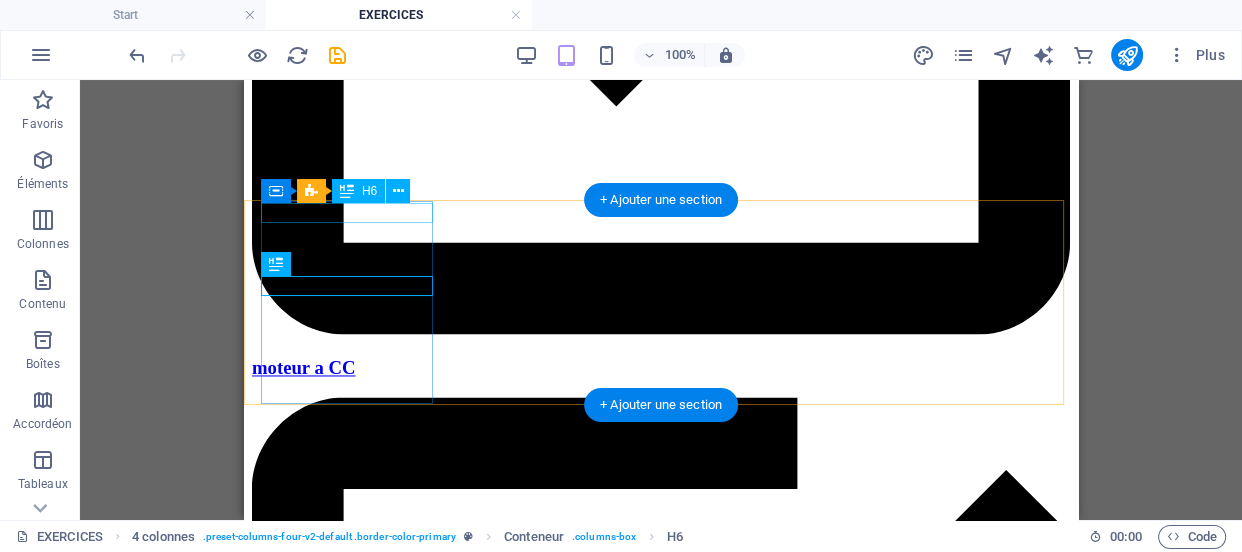 click on "EXERCICE 1" at bounding box center (661, 24606) 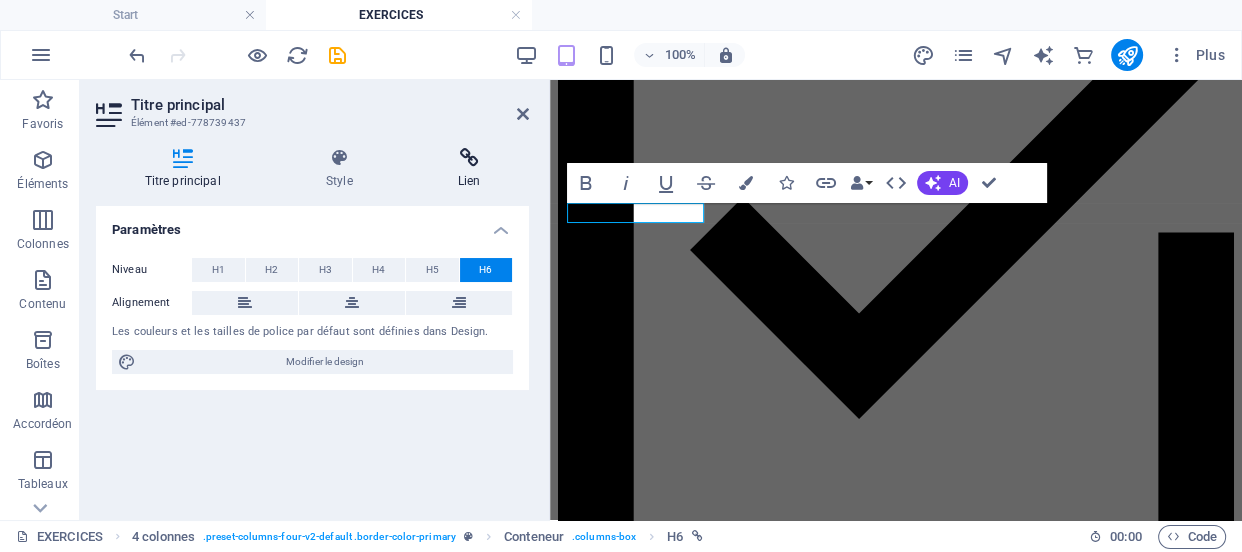 click on "Lien" at bounding box center (469, 169) 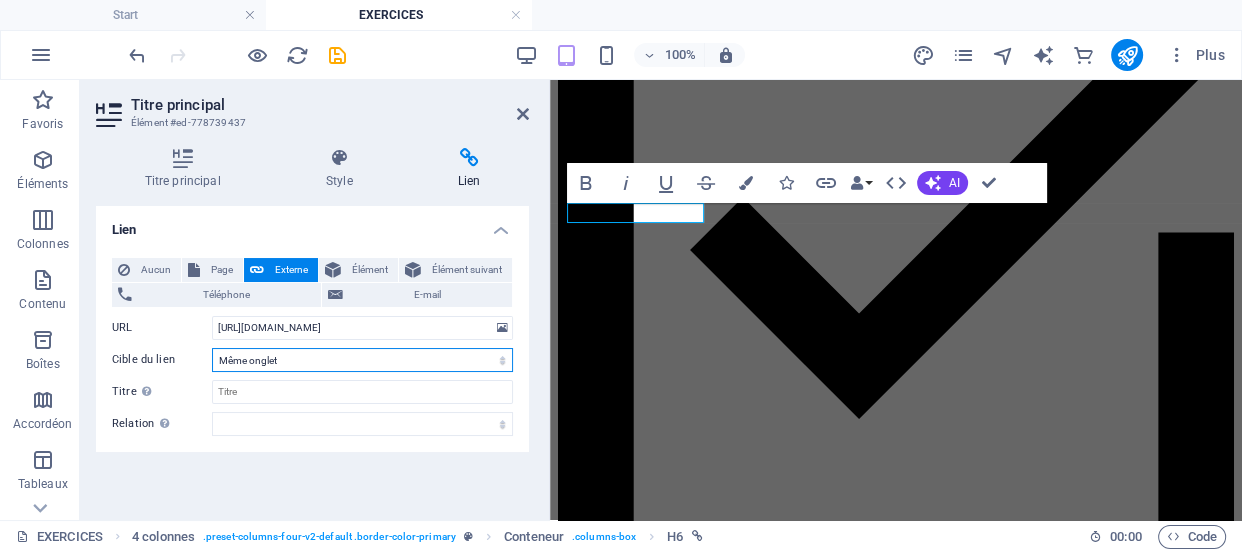 click on "Nouvel onglet Même onglet Superposition" at bounding box center [362, 360] 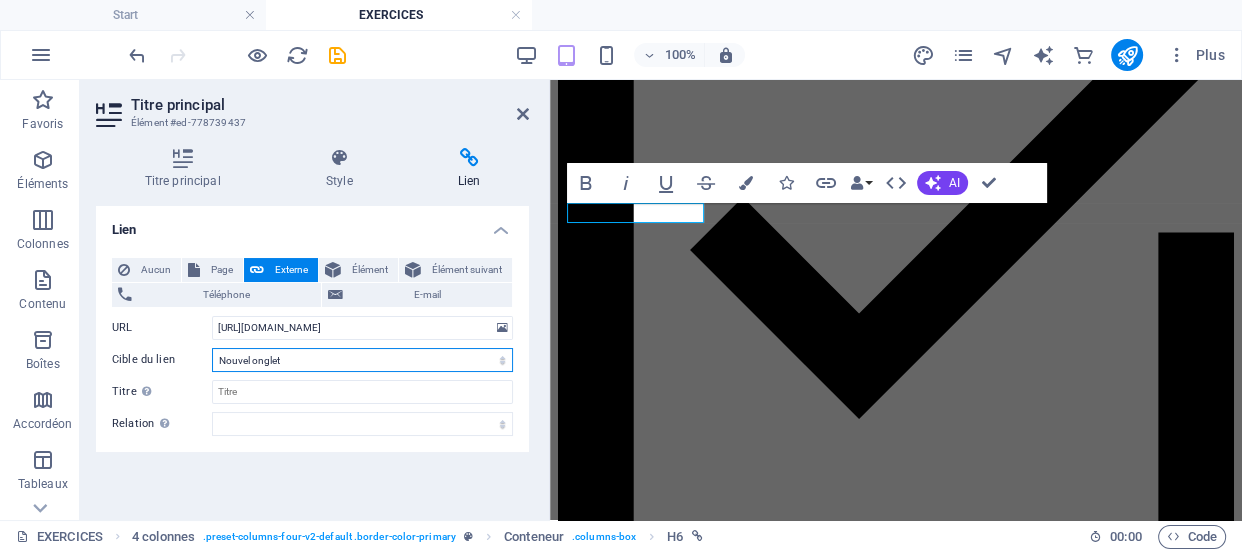 click on "Nouvel onglet Même onglet Superposition" at bounding box center (362, 360) 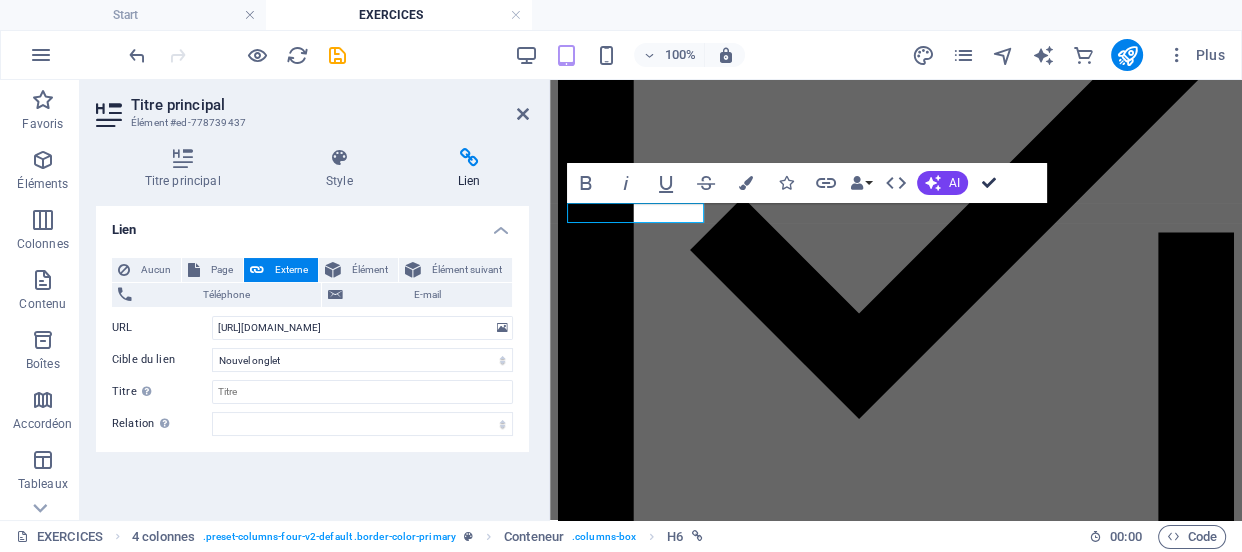 scroll, scrollTop: 2843, scrollLeft: 0, axis: vertical 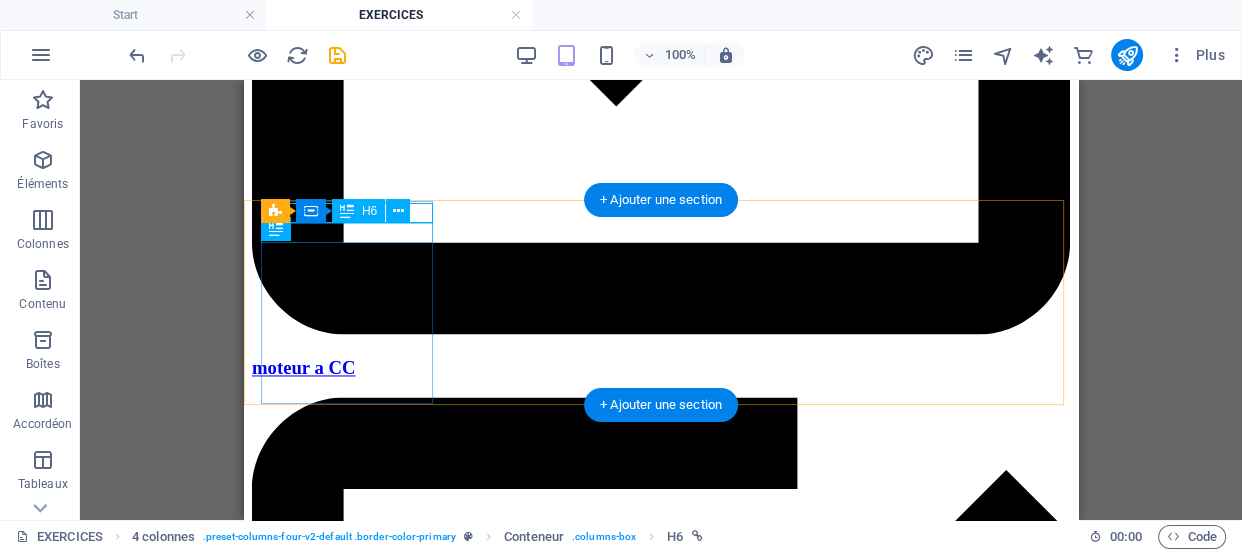 click on "Corrigé EX 1" at bounding box center [661, 24643] 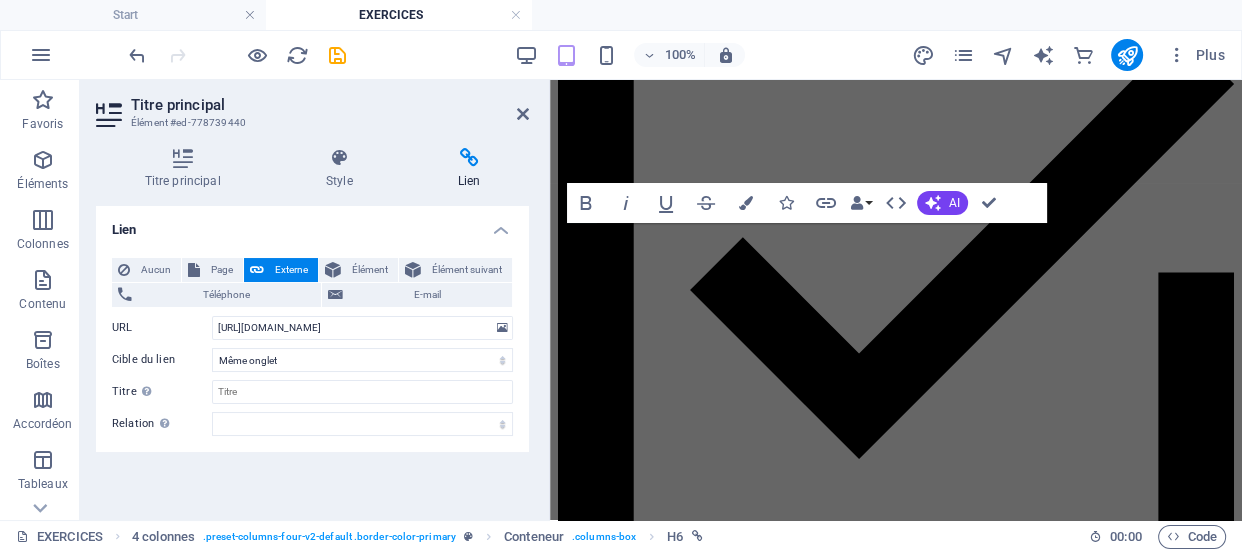 scroll, scrollTop: 2883, scrollLeft: 0, axis: vertical 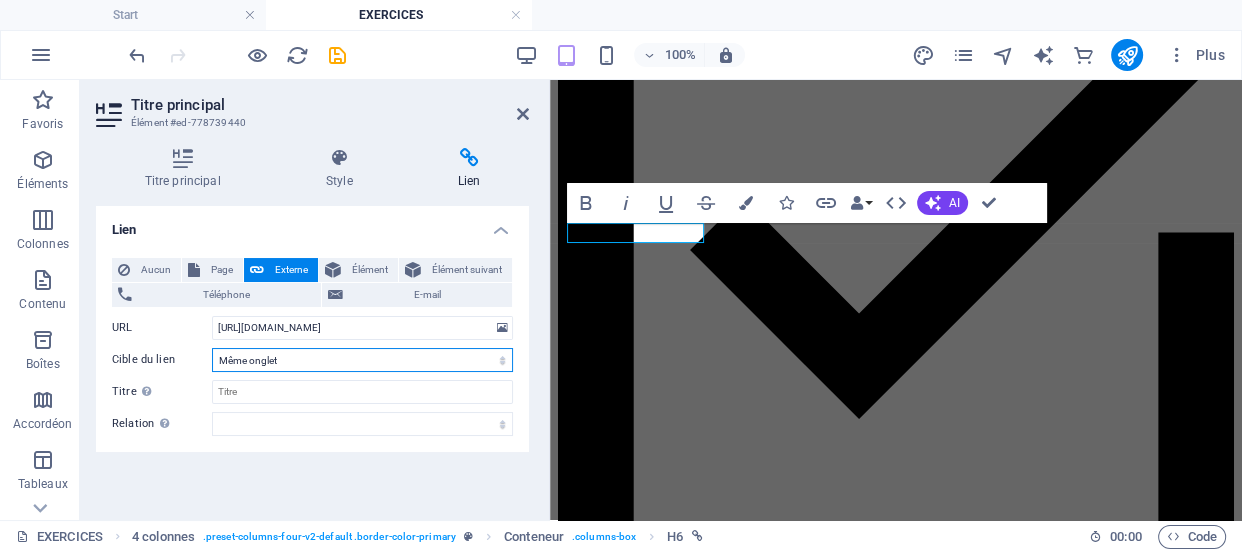 click on "Nouvel onglet Même onglet Superposition" at bounding box center (362, 360) 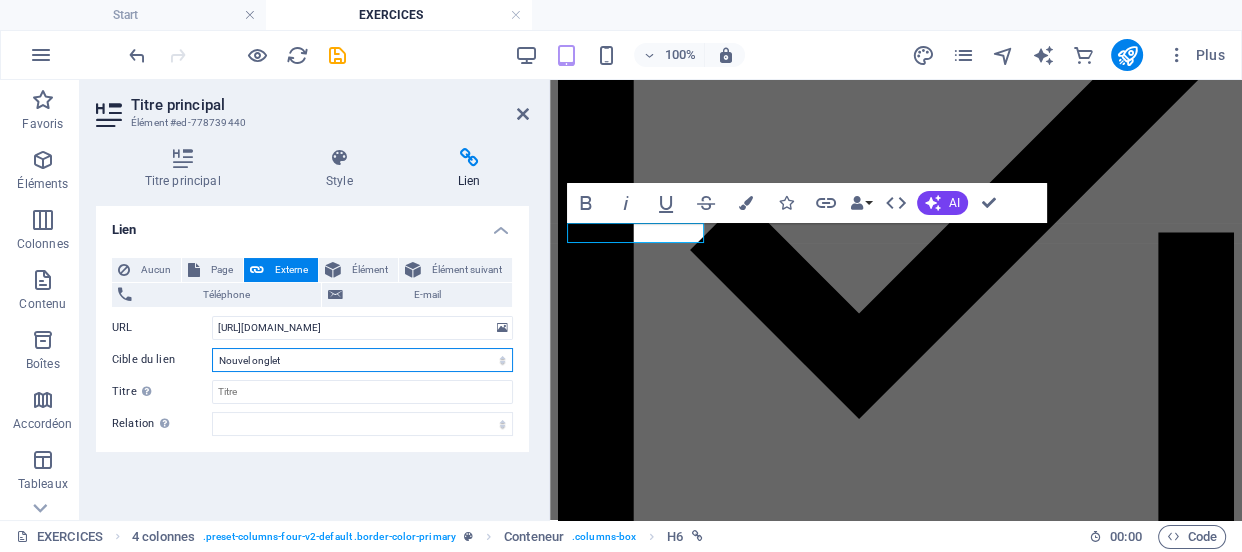 click on "Nouvel onglet Même onglet Superposition" at bounding box center [362, 360] 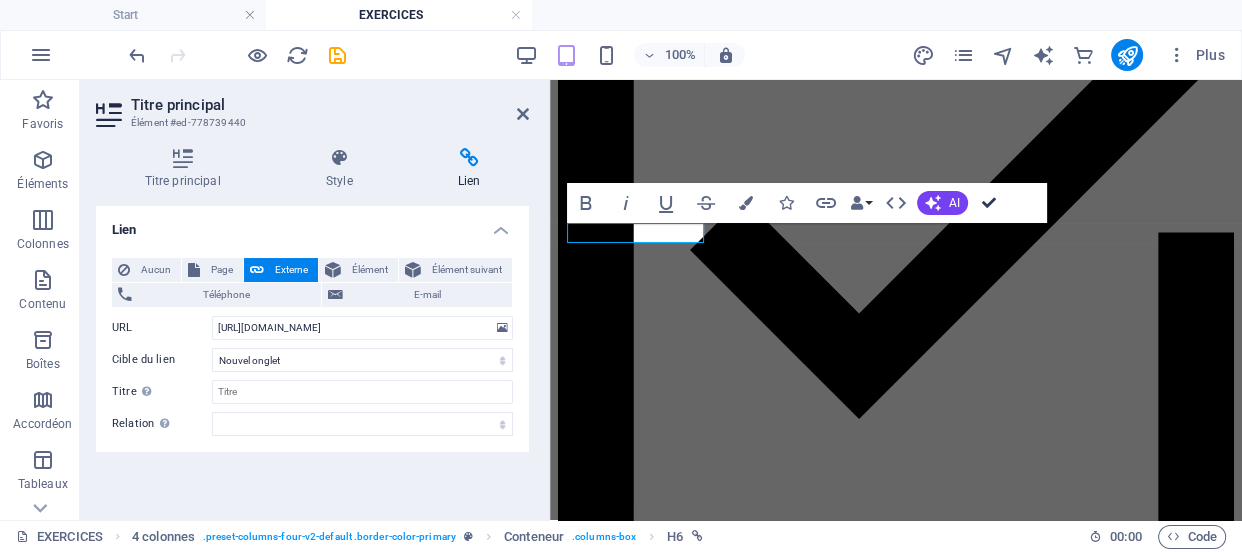 scroll, scrollTop: 2843, scrollLeft: 0, axis: vertical 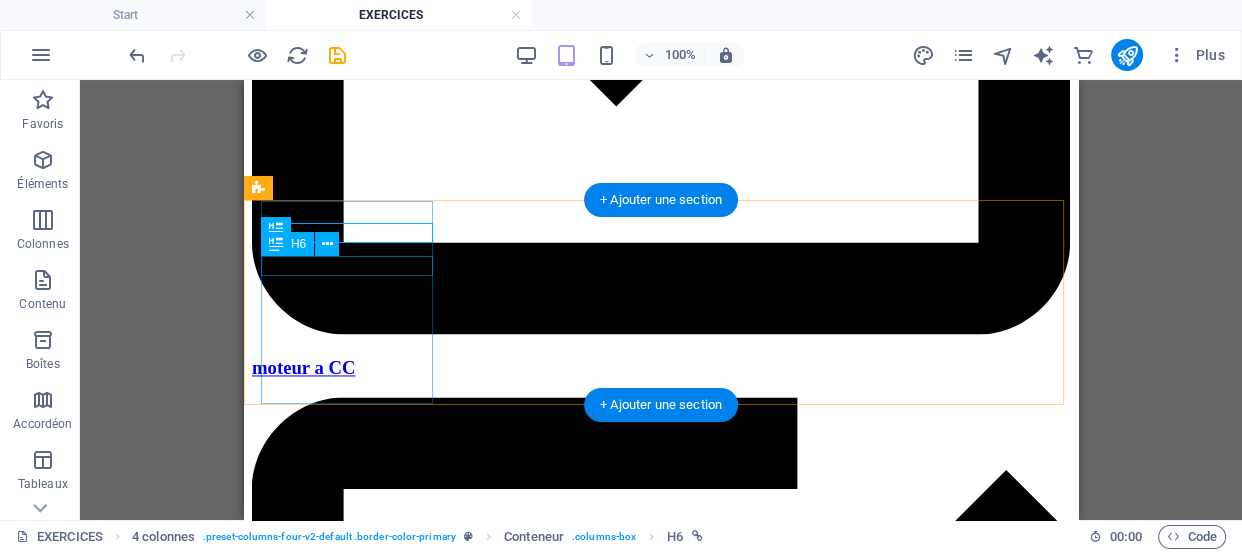 click on "EXERCICE 2" at bounding box center (661, 24708) 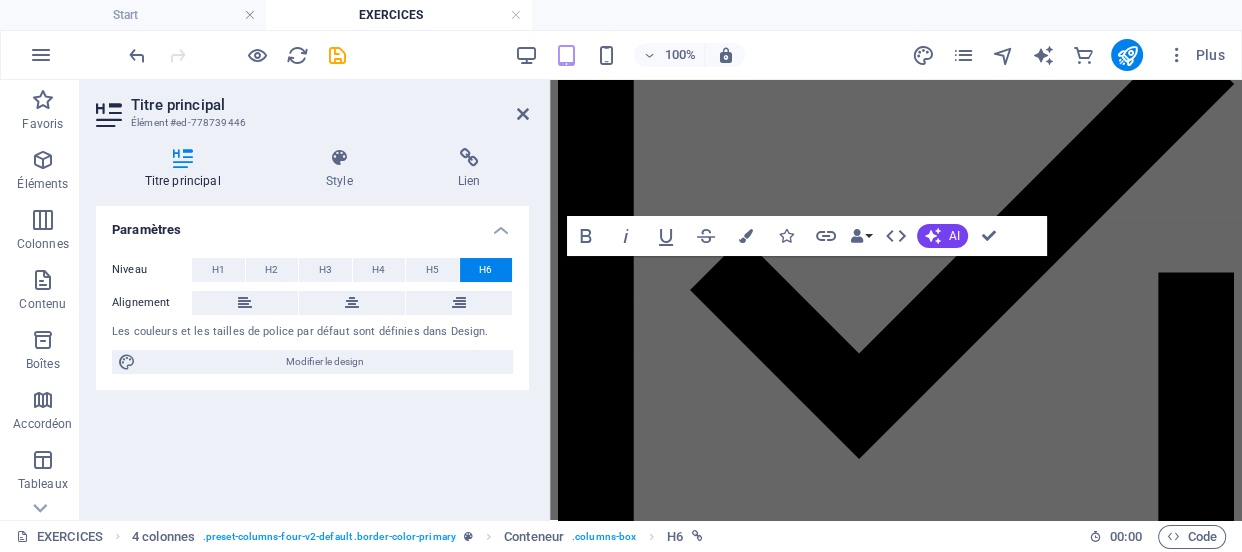 scroll, scrollTop: 2883, scrollLeft: 0, axis: vertical 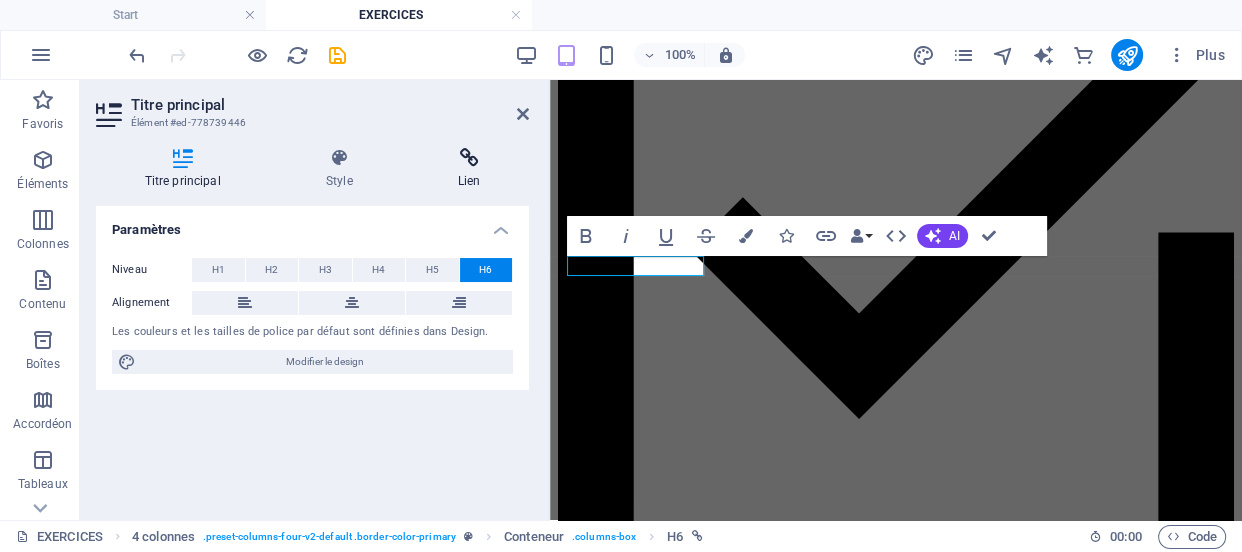 click at bounding box center (469, 158) 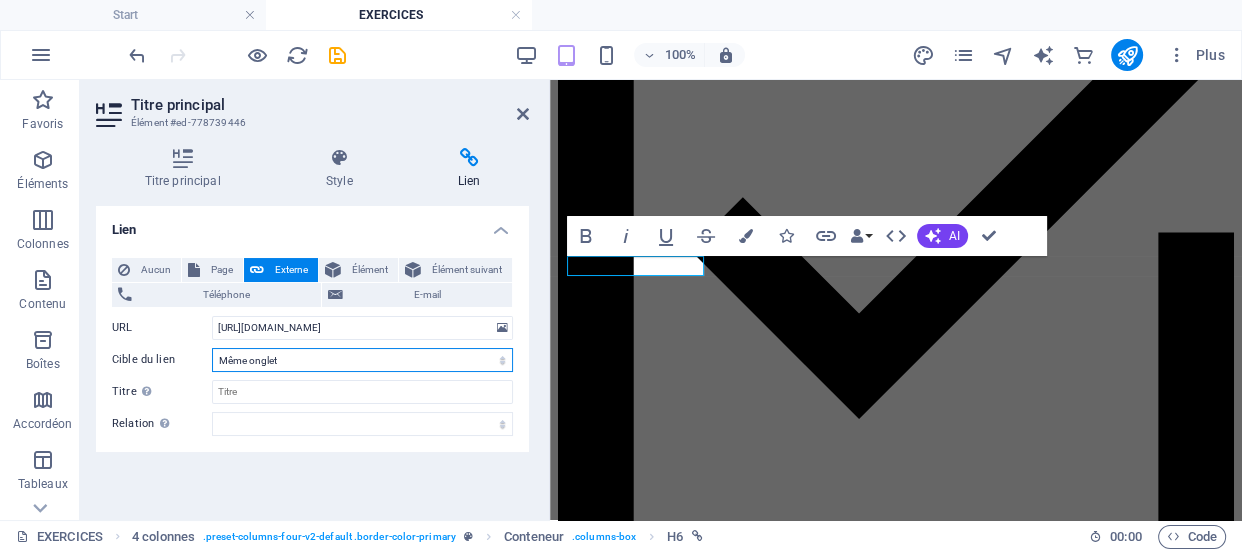 click on "Nouvel onglet Même onglet Superposition" at bounding box center (362, 360) 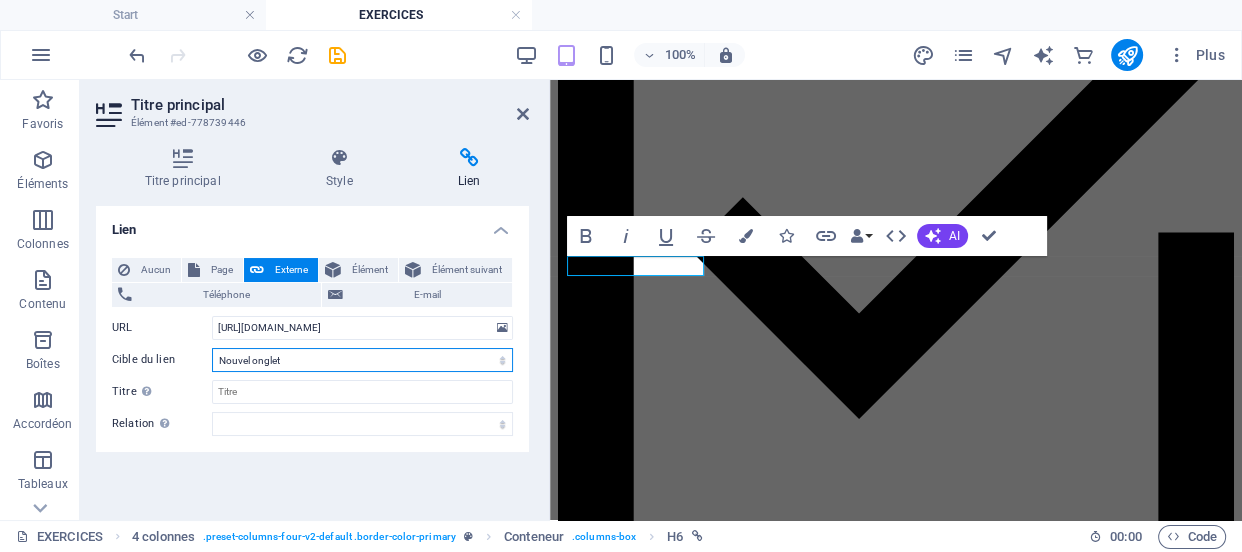 click on "Nouvel onglet Même onglet Superposition" at bounding box center (362, 360) 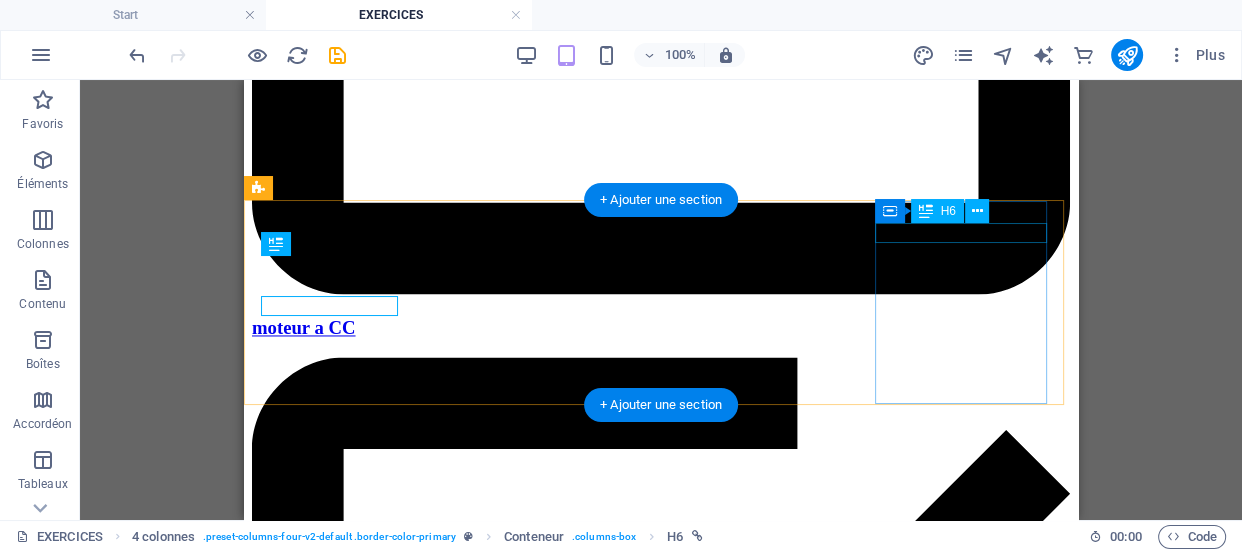 scroll, scrollTop: 2843, scrollLeft: 0, axis: vertical 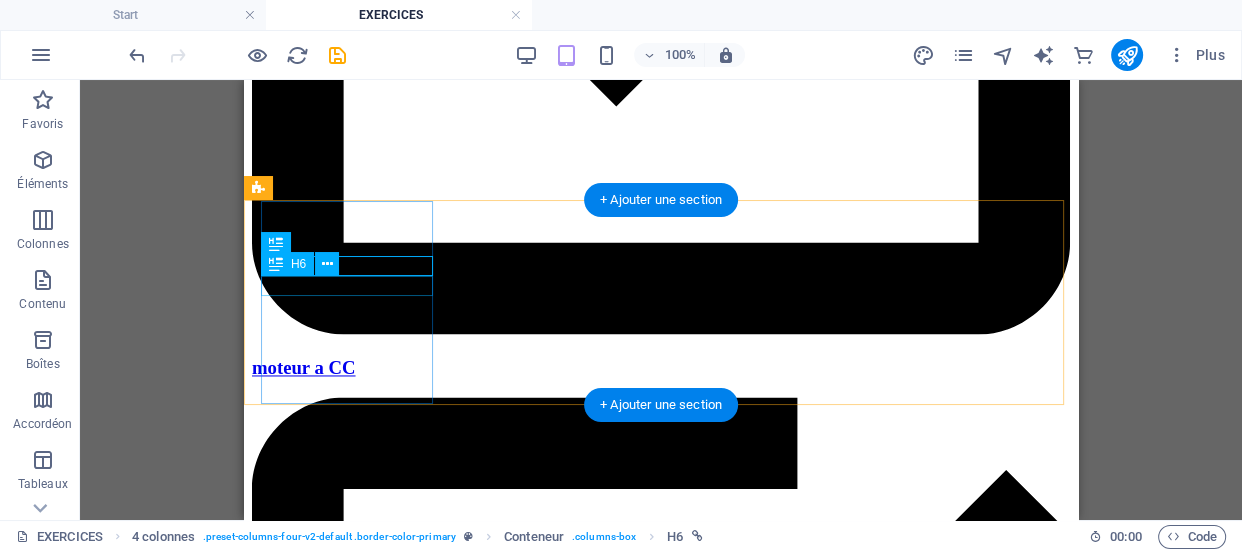 click on "Corrigé EX 2" at bounding box center [661, 24745] 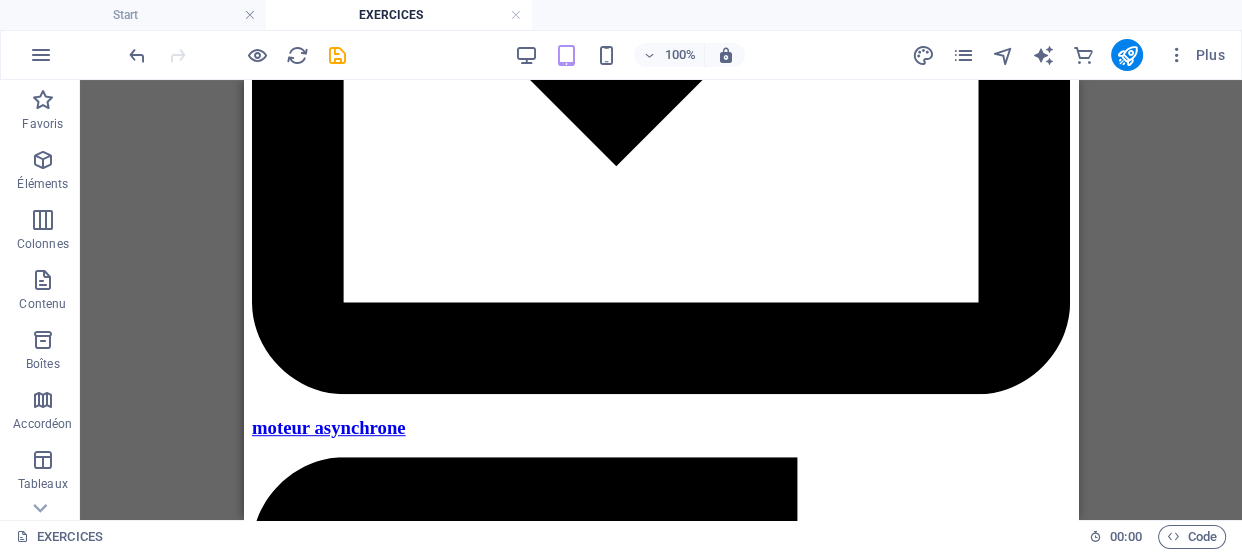 scroll, scrollTop: 1010, scrollLeft: 0, axis: vertical 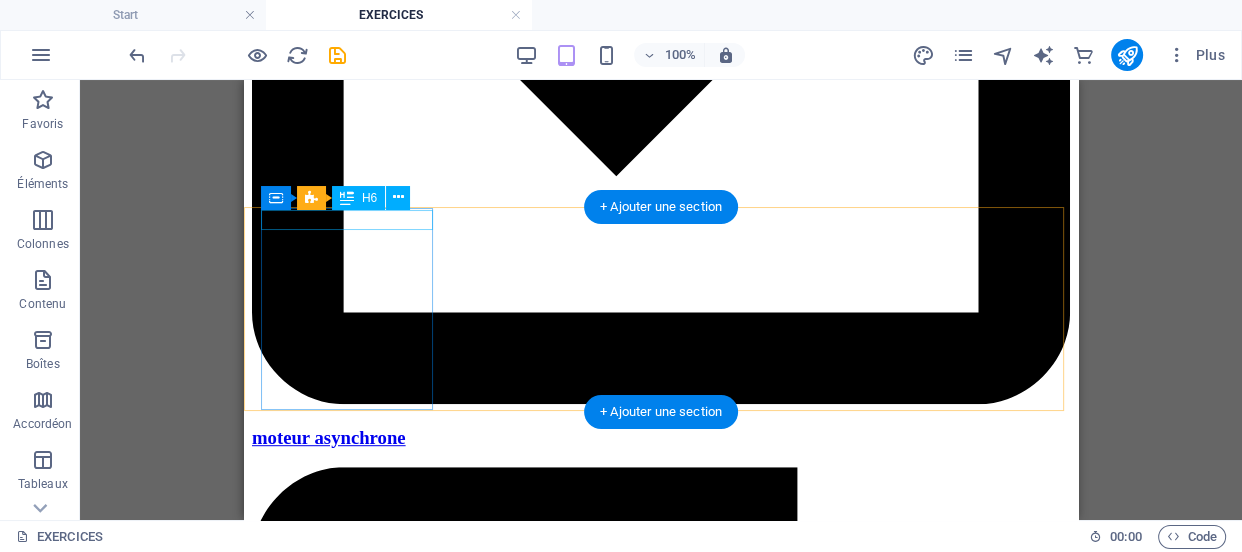 click on "EXERCICE 1" at bounding box center [661, 12911] 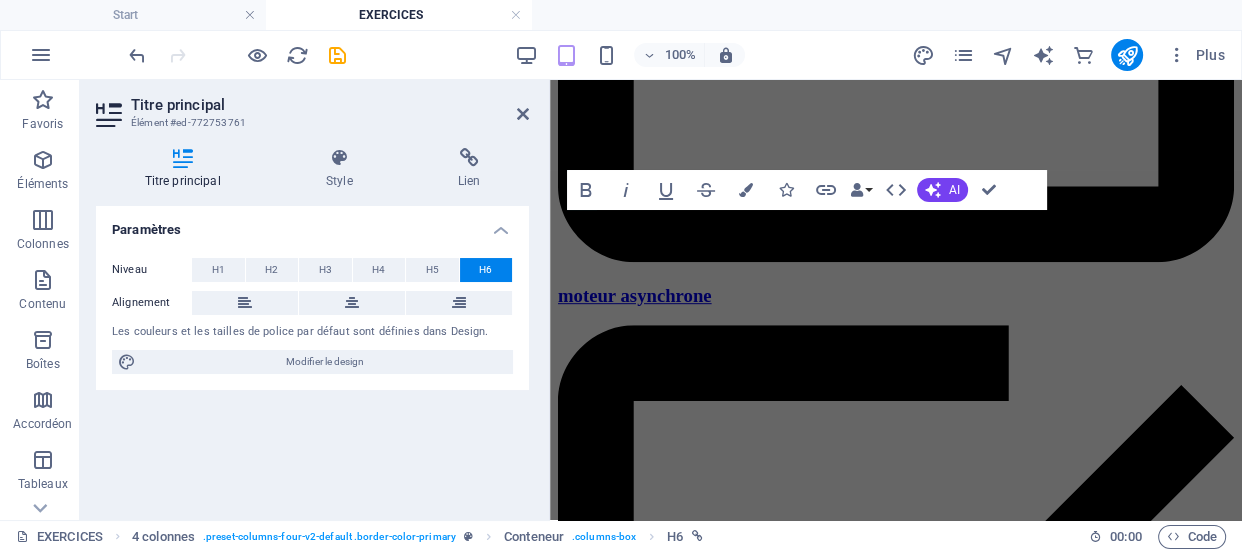 scroll, scrollTop: 1050, scrollLeft: 0, axis: vertical 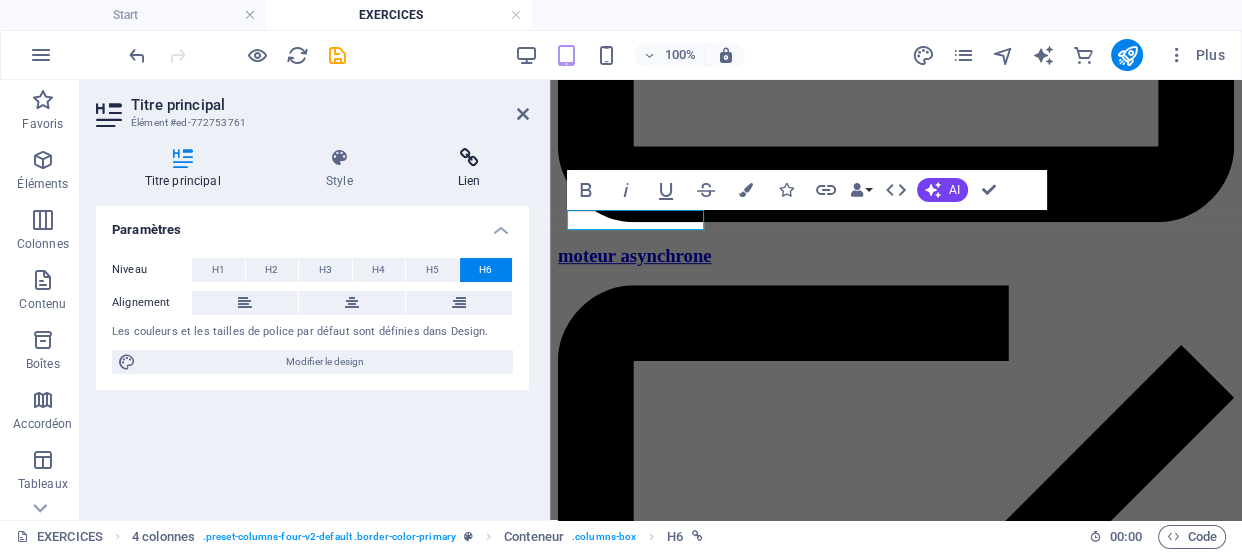 click on "Lien" at bounding box center (469, 169) 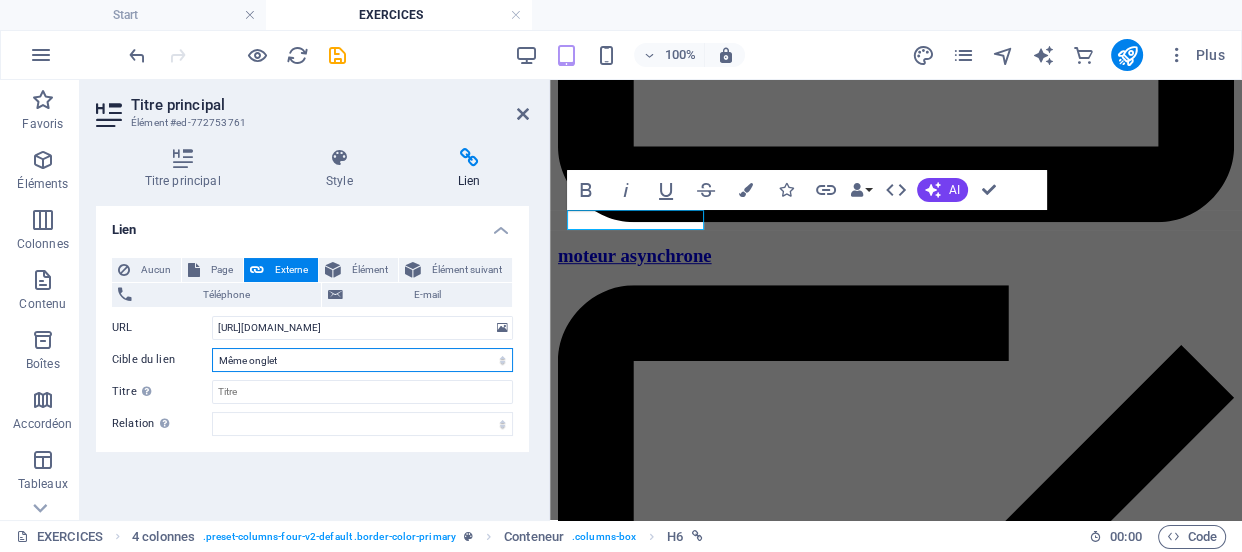 click on "Nouvel onglet Même onglet Superposition" at bounding box center (362, 360) 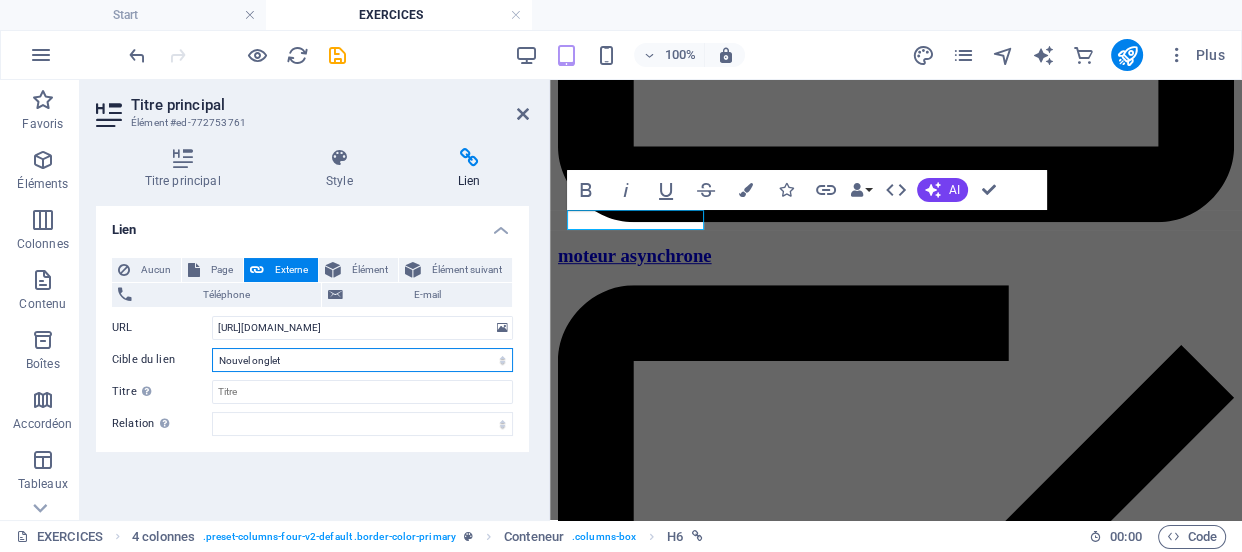 click on "Nouvel onglet Même onglet Superposition" at bounding box center (362, 360) 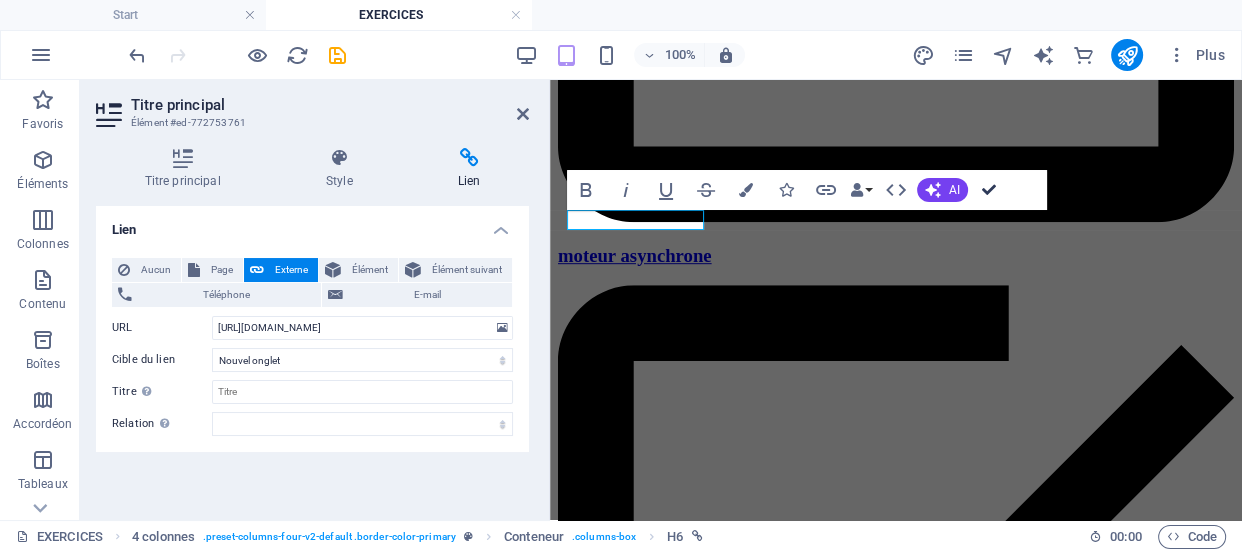 scroll, scrollTop: 1010, scrollLeft: 0, axis: vertical 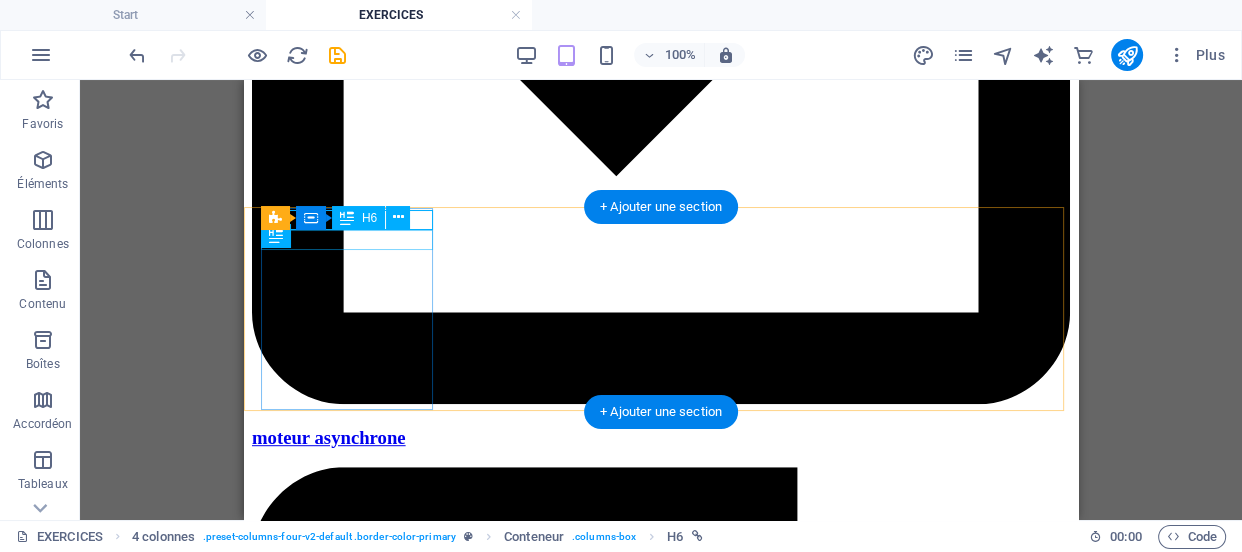 click on "Corrigé EX 1" at bounding box center (661, 12948) 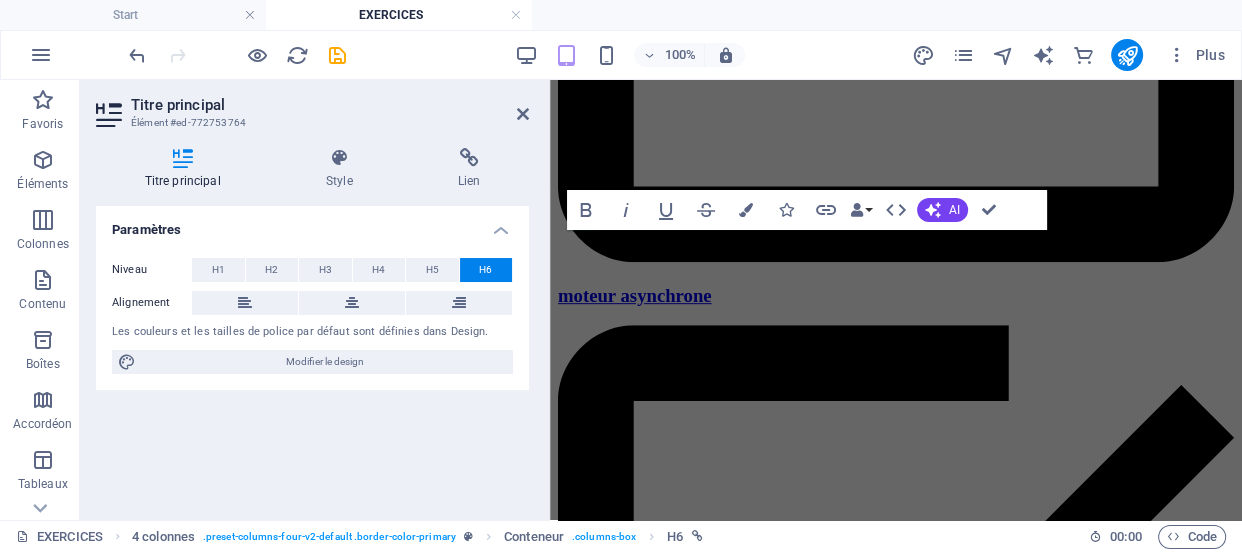 scroll, scrollTop: 1050, scrollLeft: 0, axis: vertical 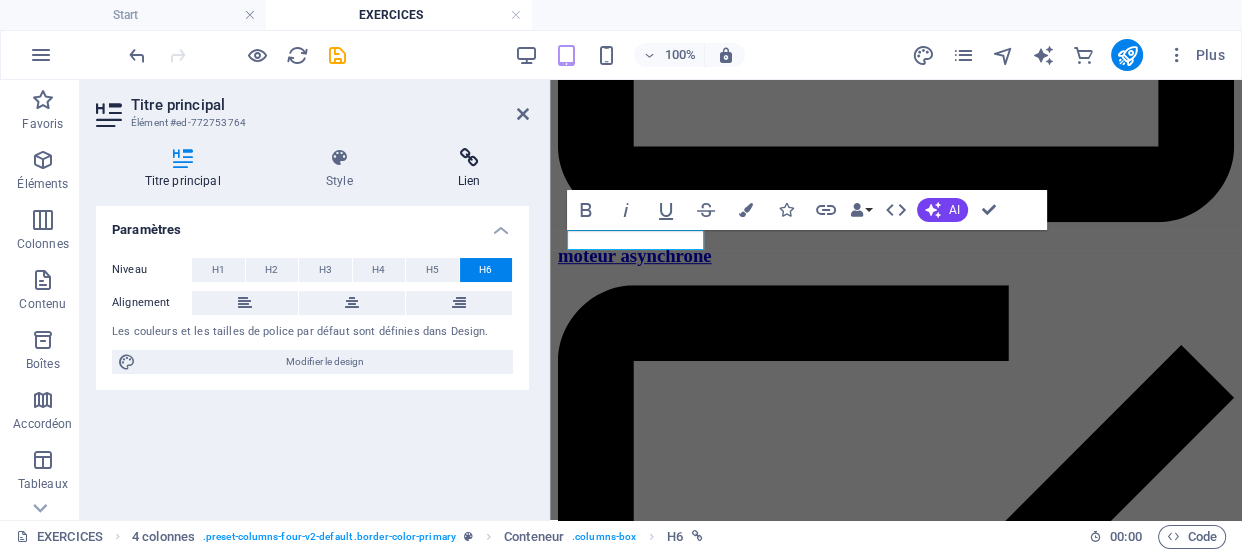 click at bounding box center (469, 158) 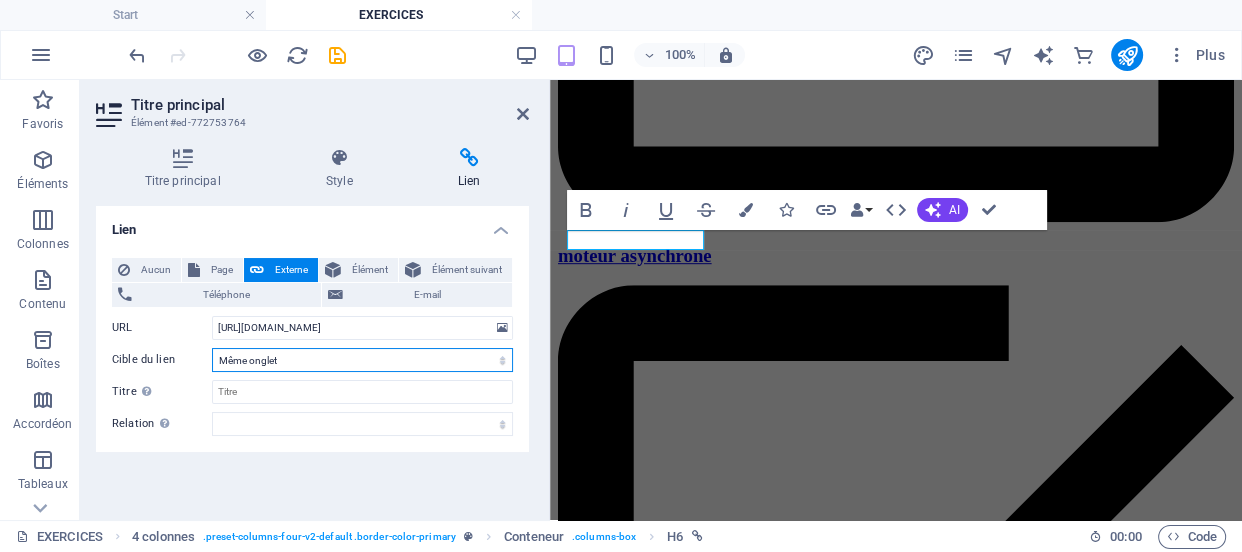 click on "Nouvel onglet Même onglet Superposition" at bounding box center (362, 360) 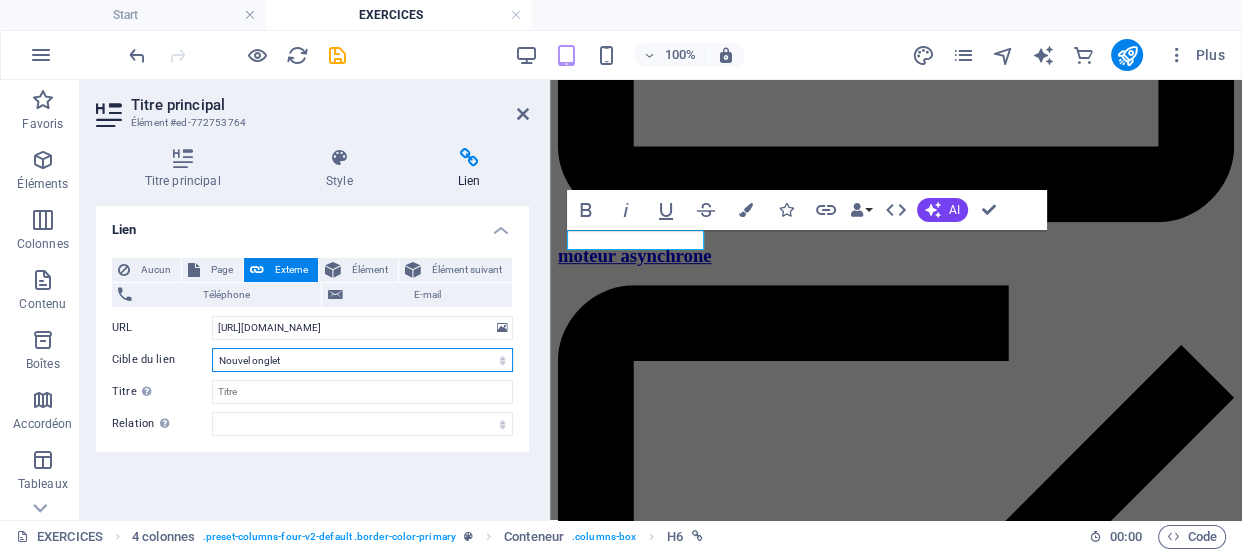 click on "Nouvel onglet Même onglet Superposition" at bounding box center [362, 360] 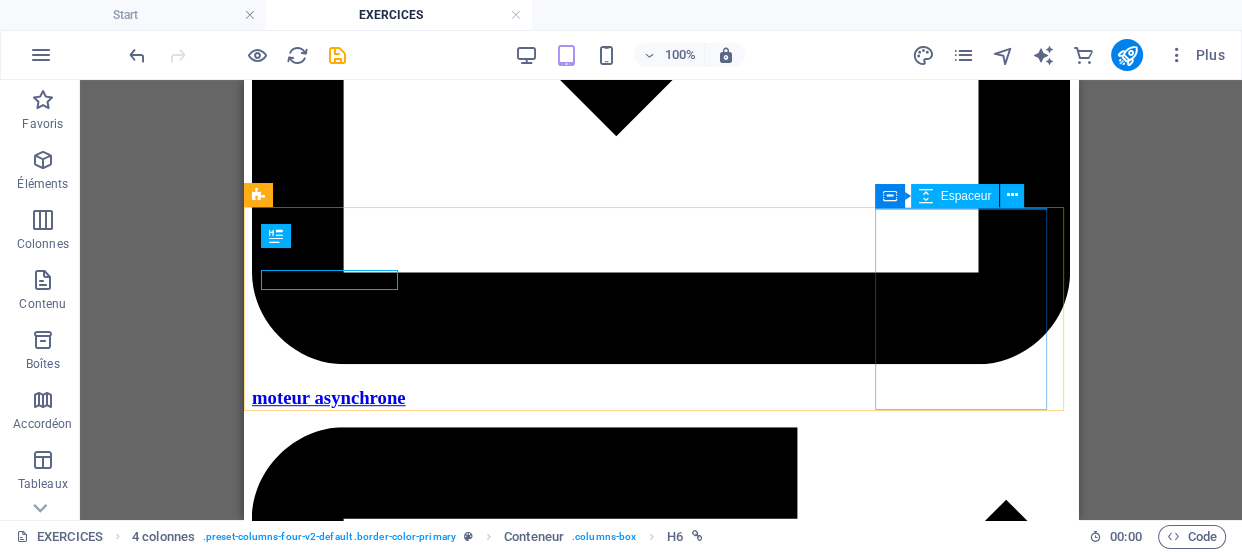 scroll, scrollTop: 1010, scrollLeft: 0, axis: vertical 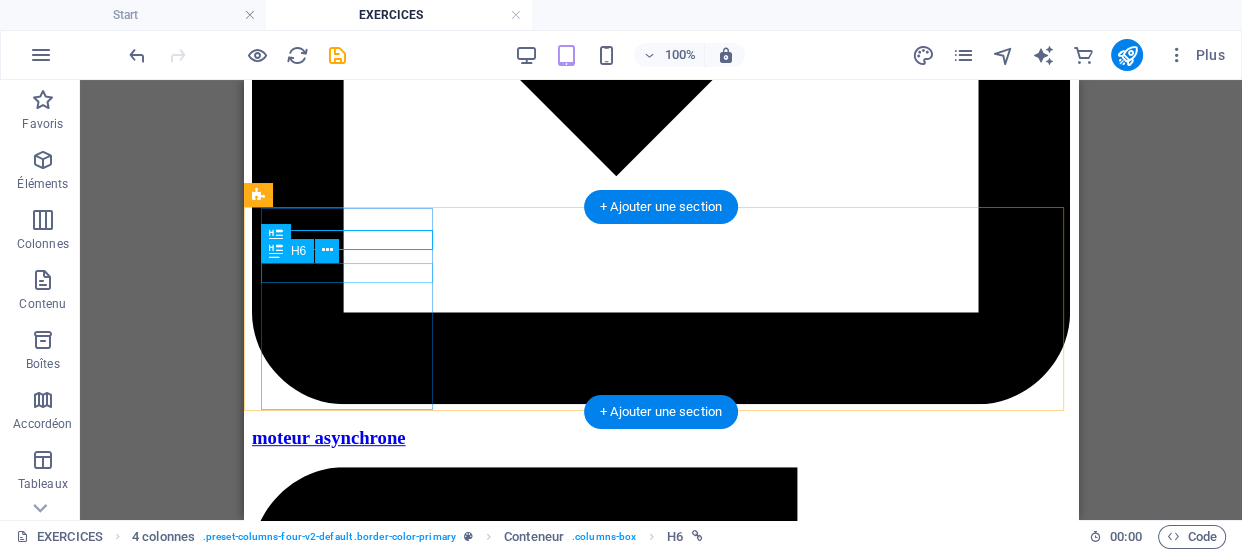 click on "EXERCICE 2" at bounding box center [661, 13013] 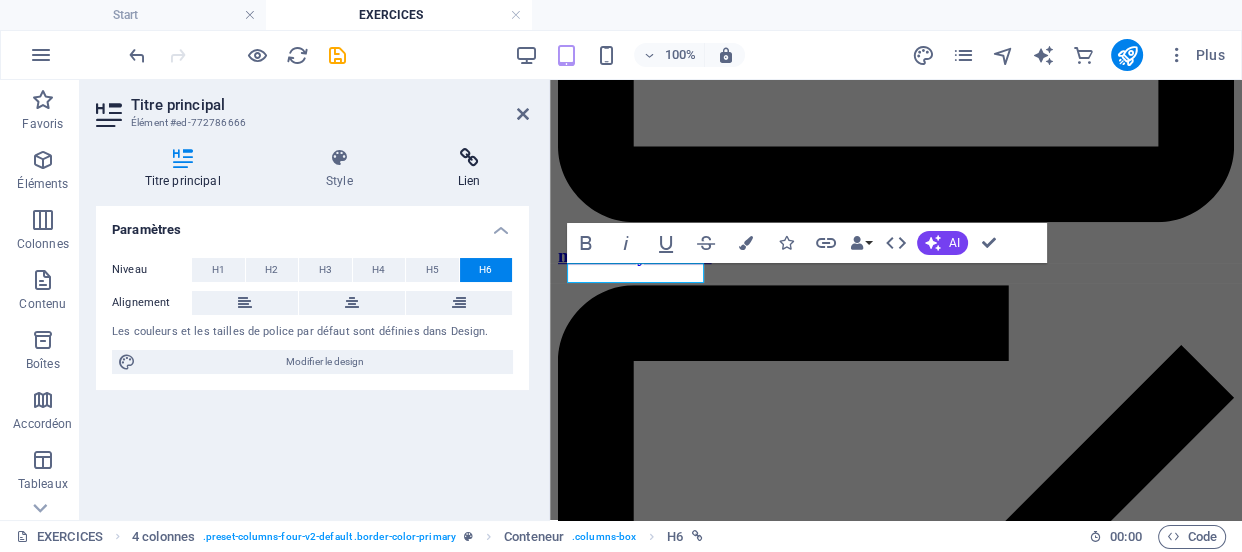 click on "Lien" at bounding box center [469, 169] 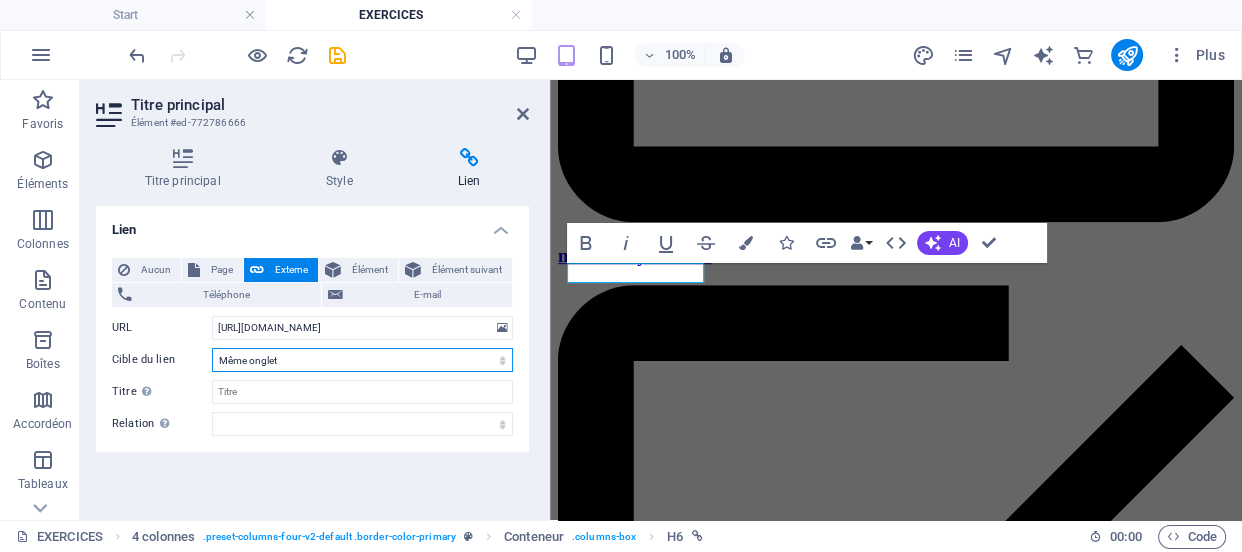 click on "Nouvel onglet Même onglet Superposition" at bounding box center [362, 360] 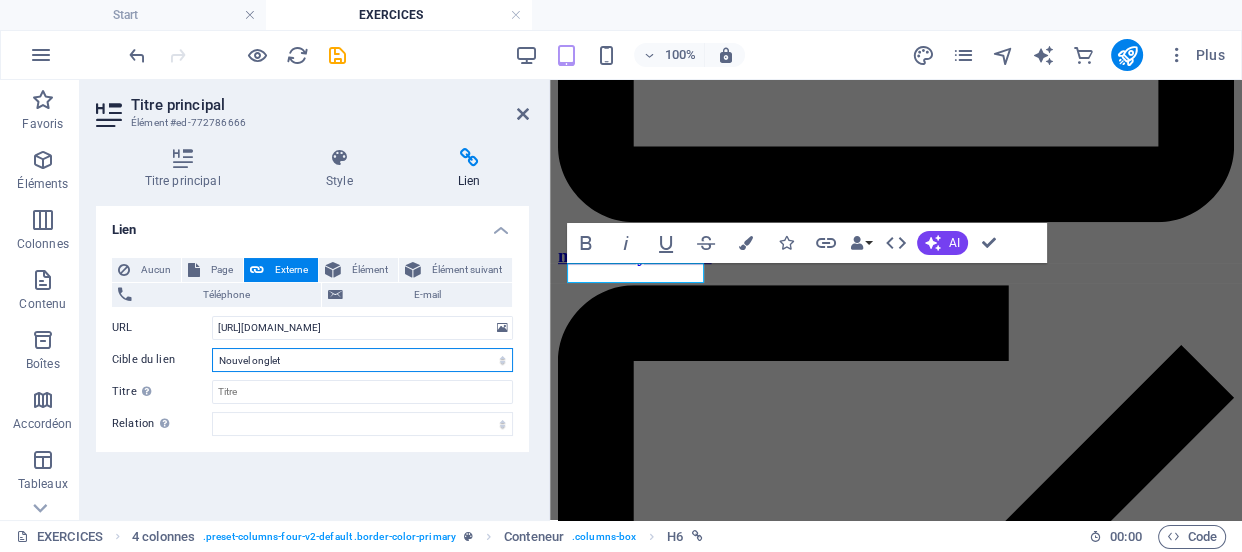 click on "Nouvel onglet Même onglet Superposition" at bounding box center (362, 360) 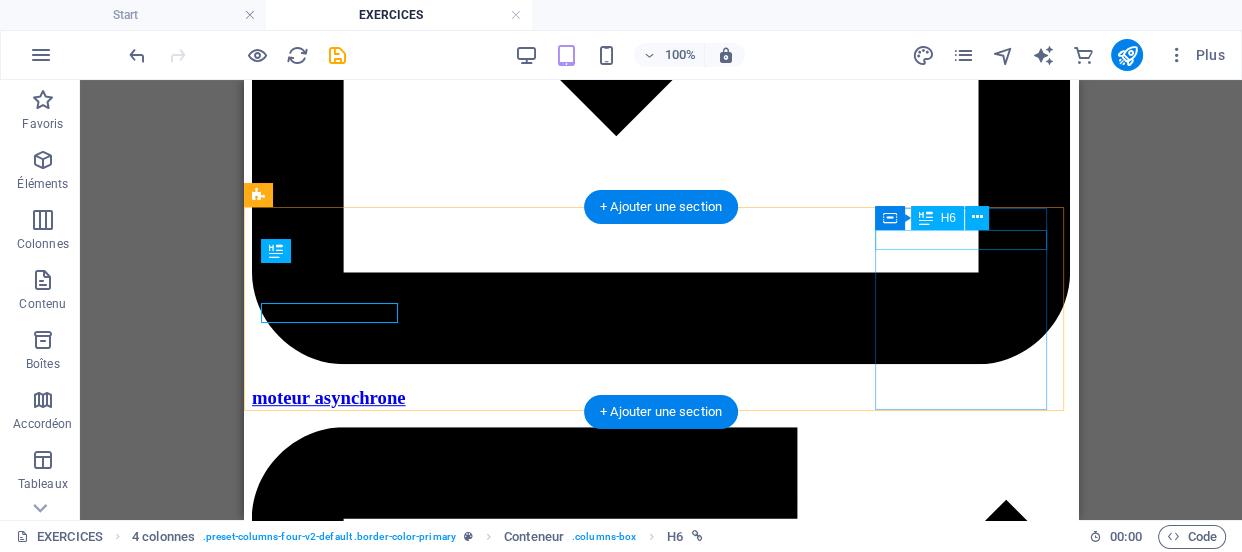 scroll, scrollTop: 1010, scrollLeft: 0, axis: vertical 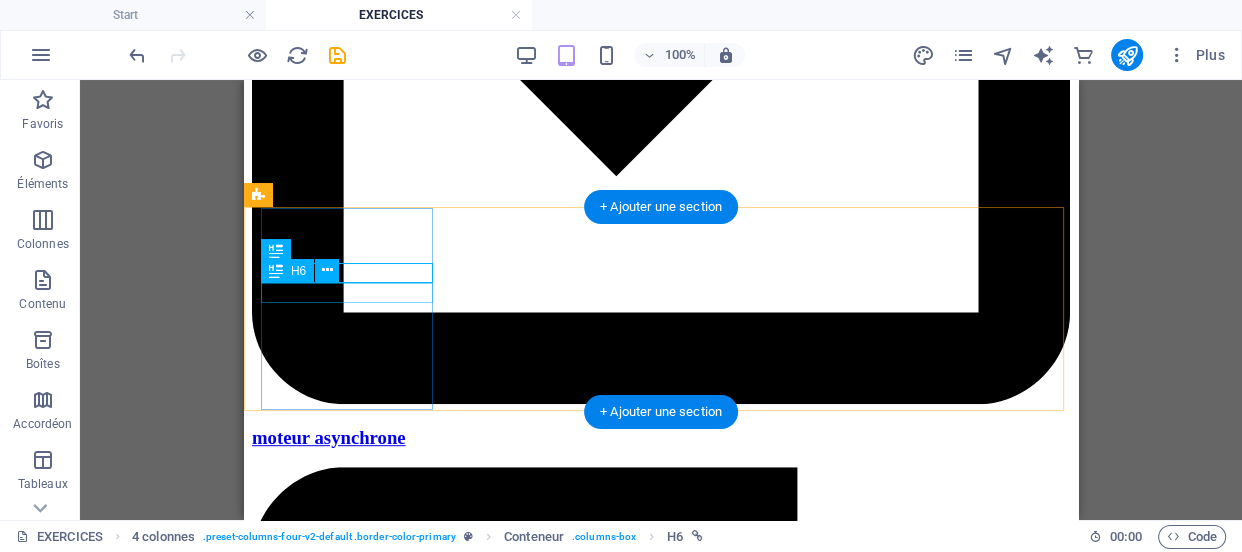click on "Corrigé EX 2" at bounding box center (661, 13050) 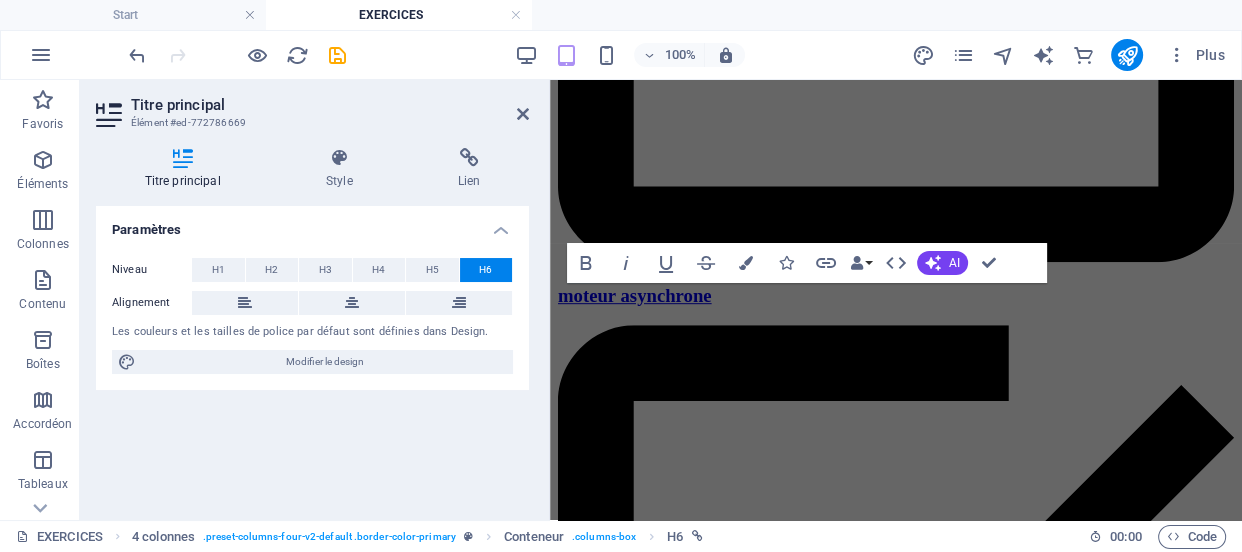 scroll, scrollTop: 1050, scrollLeft: 0, axis: vertical 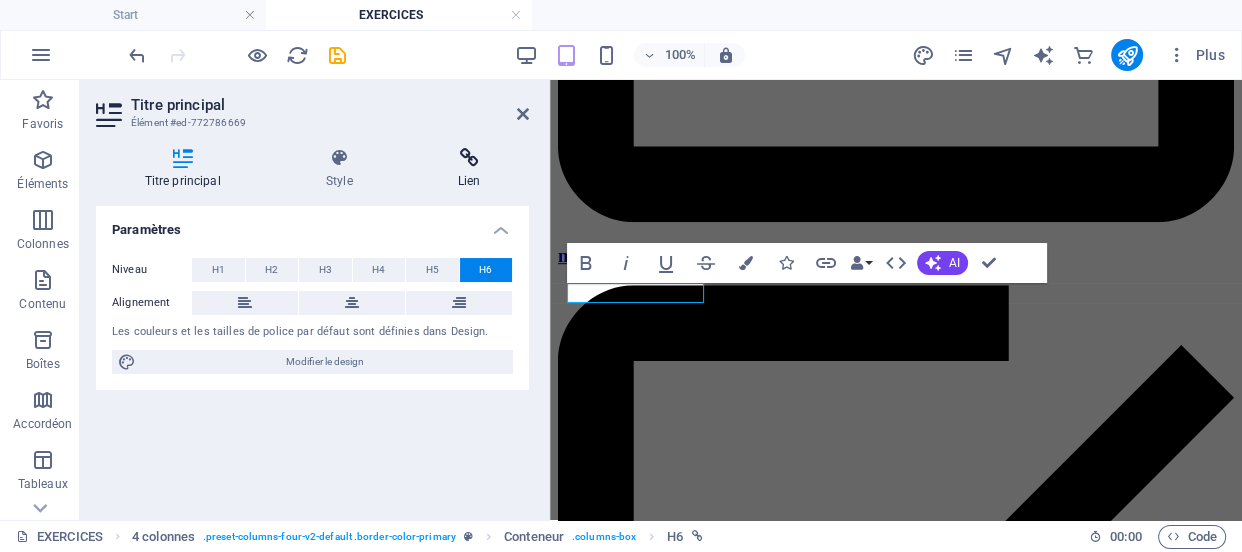 click at bounding box center [469, 158] 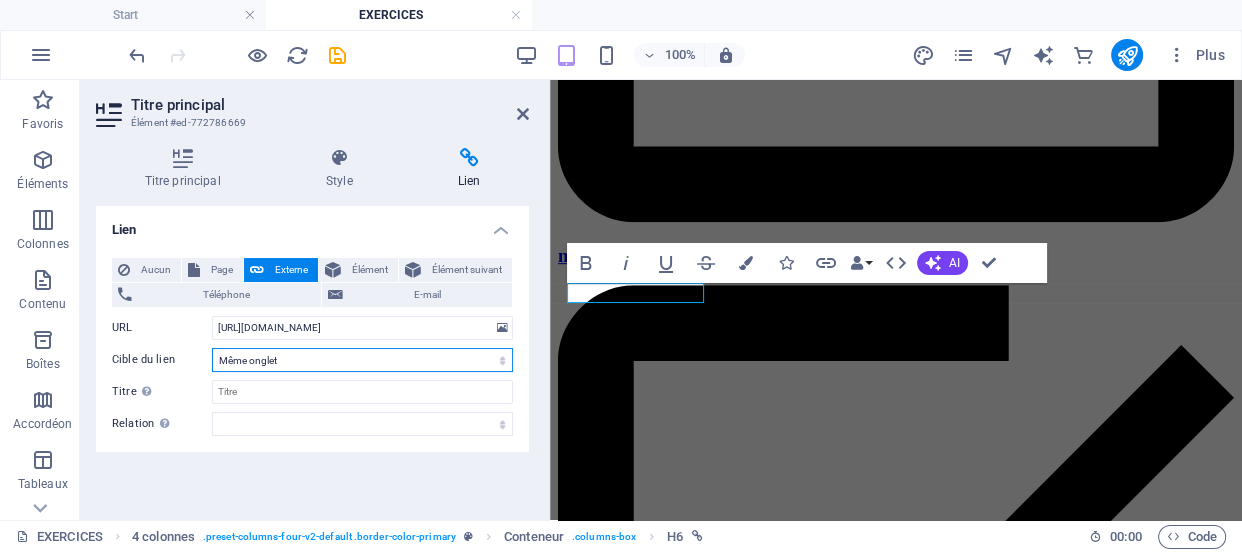 click on "Nouvel onglet Même onglet Superposition" at bounding box center [362, 360] 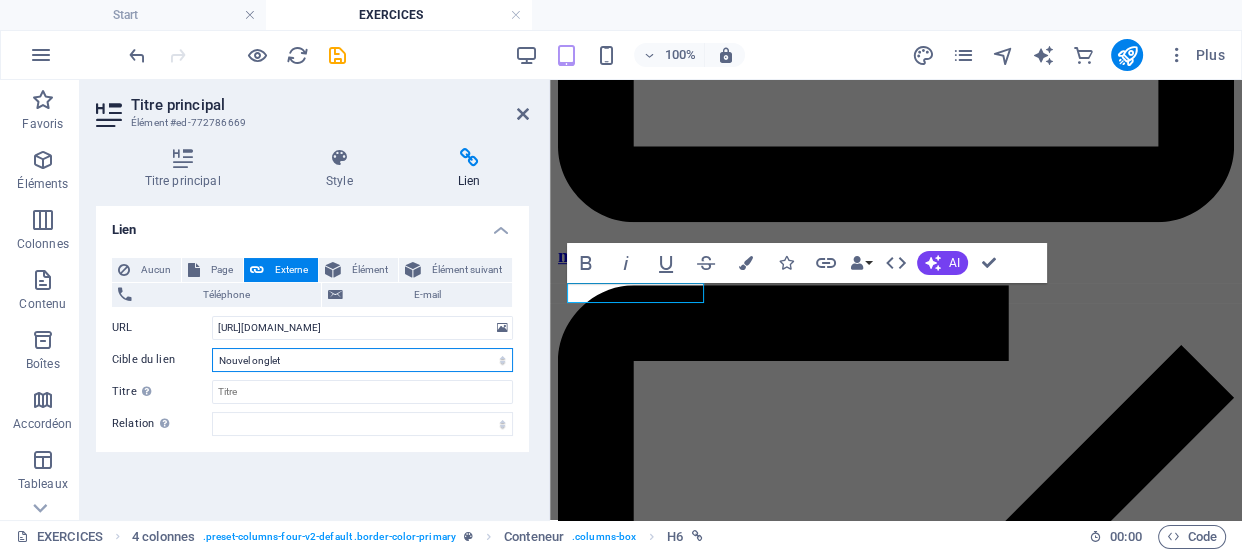 click on "Nouvel onglet Même onglet Superposition" at bounding box center [362, 360] 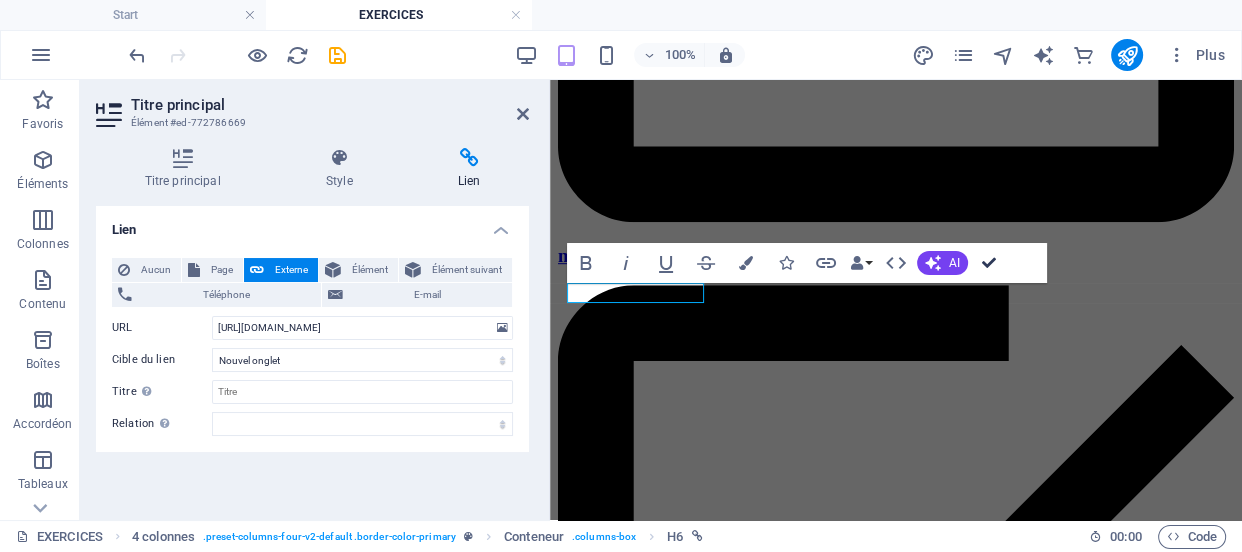 scroll, scrollTop: 1010, scrollLeft: 0, axis: vertical 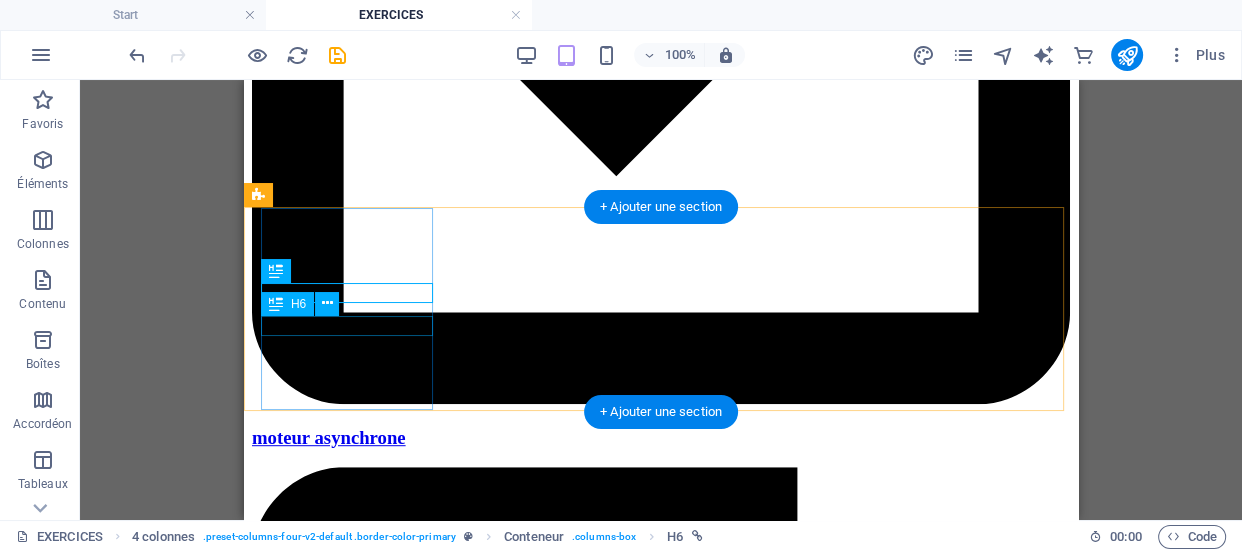 click on "EXERCICE 3" at bounding box center [661, 13115] 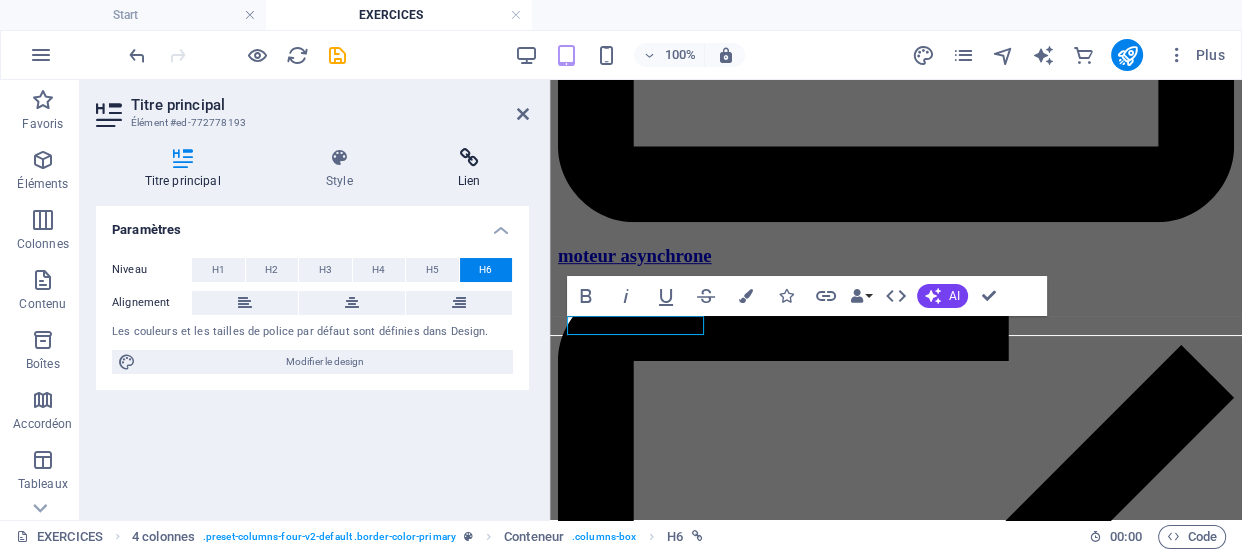 click on "Lien" at bounding box center [469, 169] 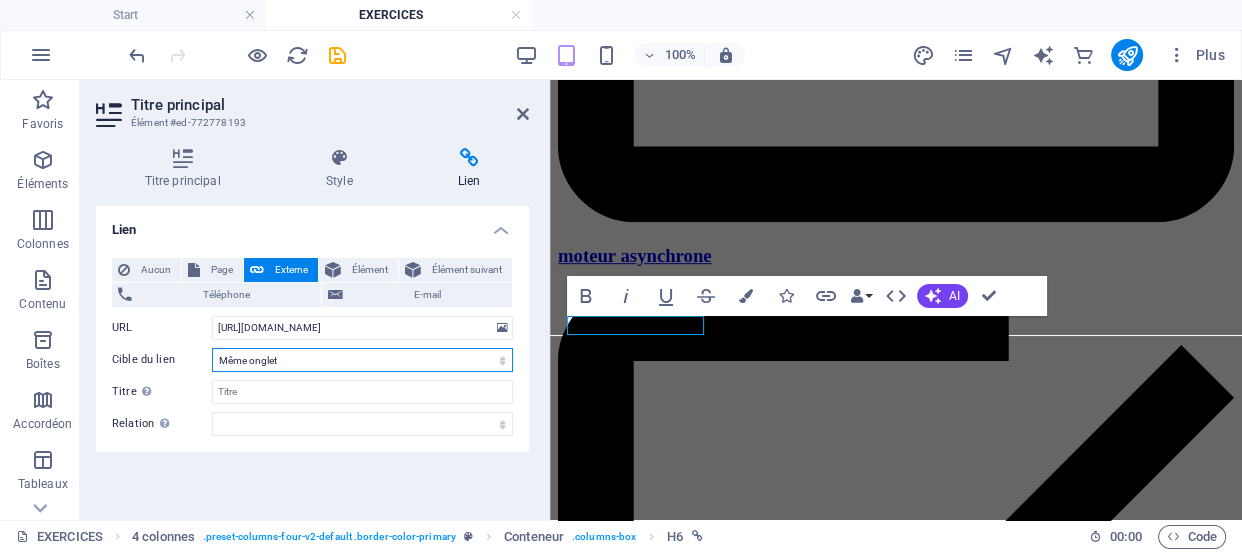 click on "Nouvel onglet Même onglet Superposition" at bounding box center [362, 360] 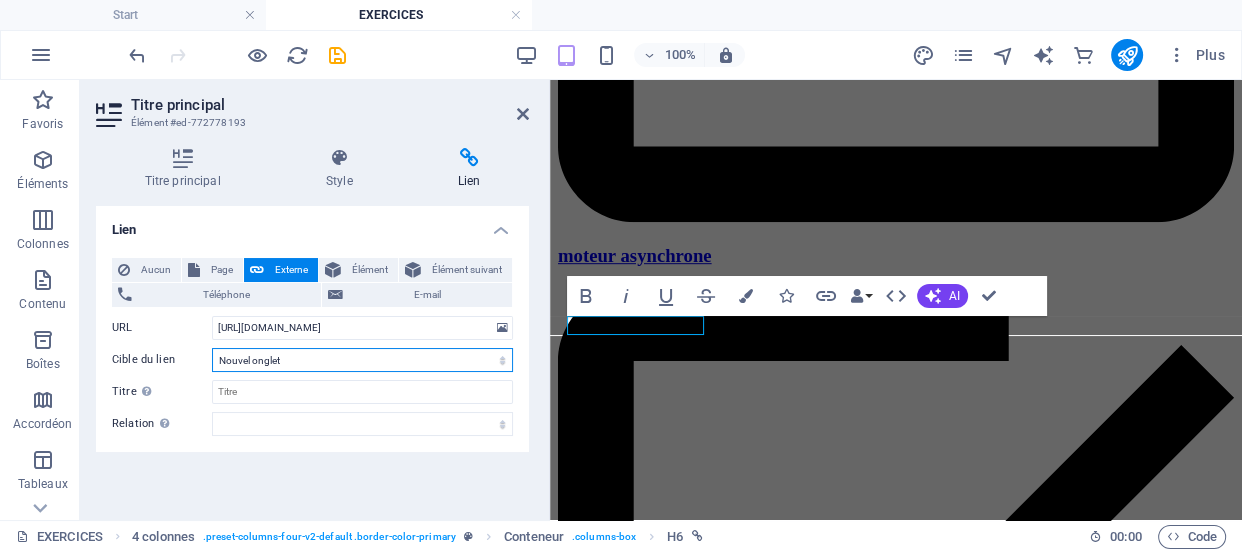 click on "Nouvel onglet Même onglet Superposition" at bounding box center [362, 360] 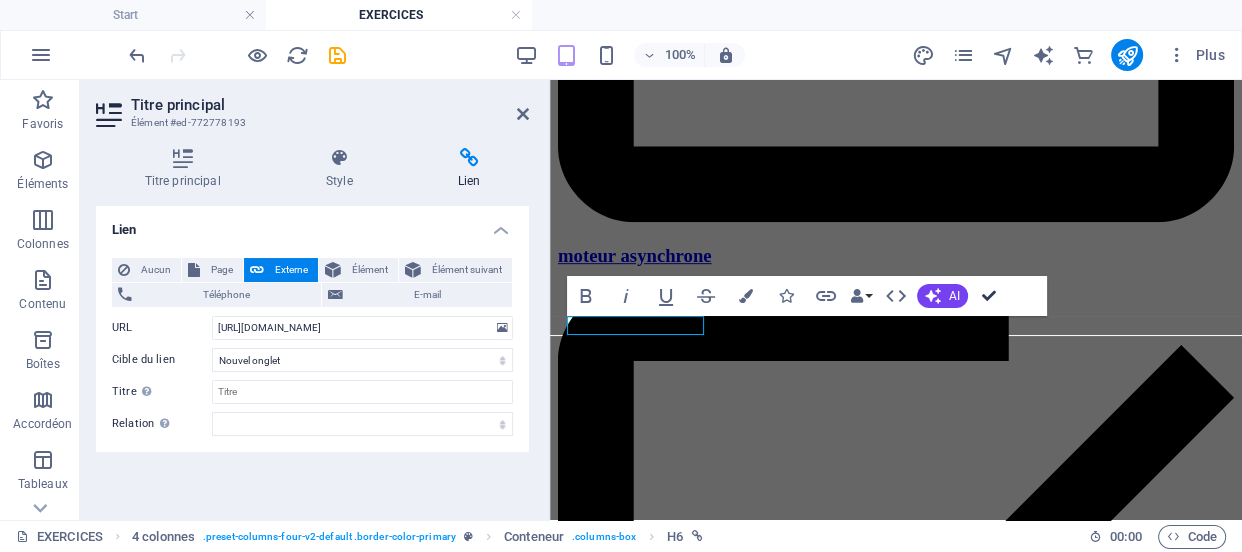 scroll, scrollTop: 1010, scrollLeft: 0, axis: vertical 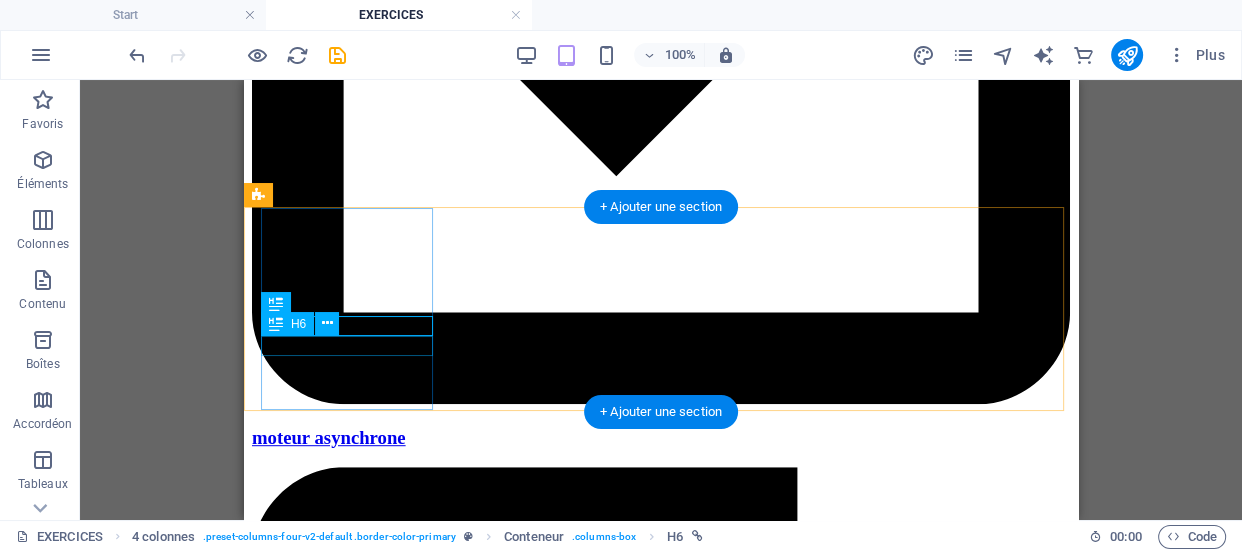 click on "Corrigé EX 3" at bounding box center [661, 13152] 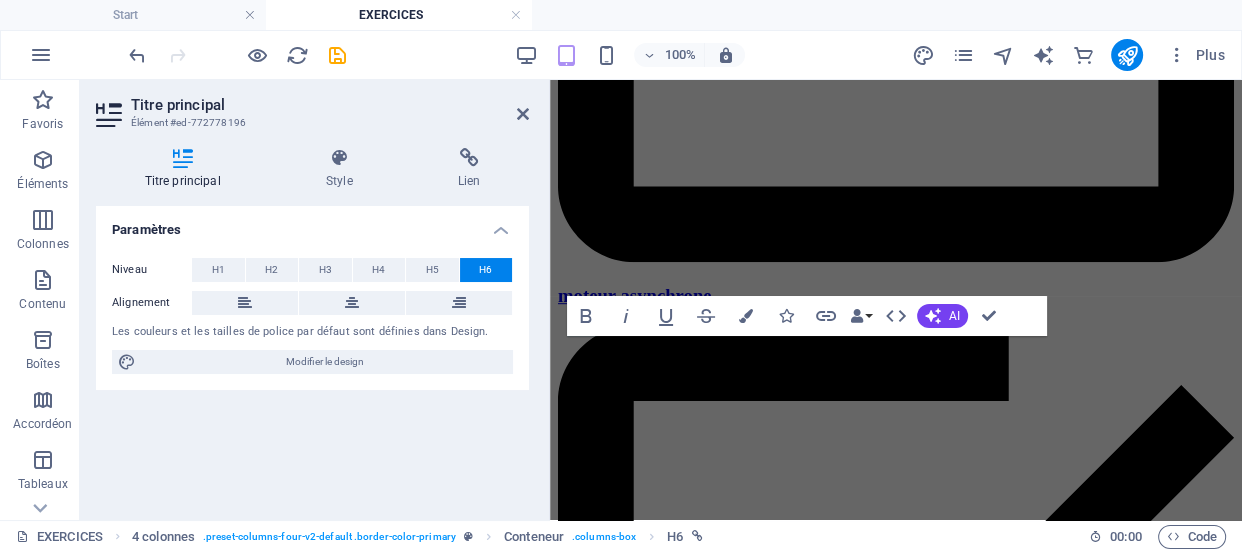 scroll, scrollTop: 1050, scrollLeft: 0, axis: vertical 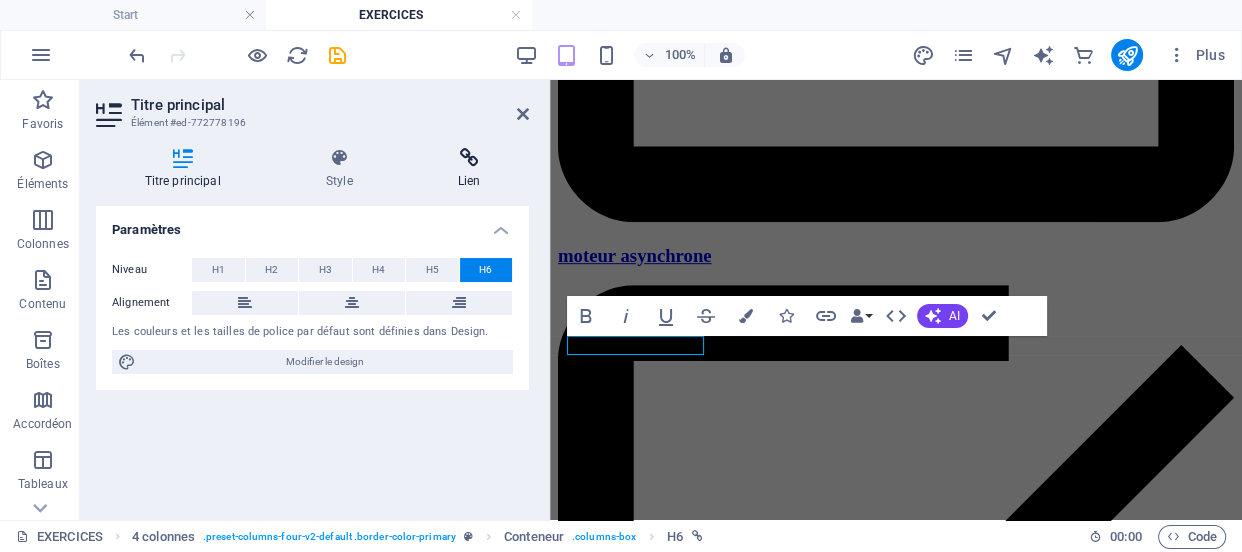 click at bounding box center [469, 158] 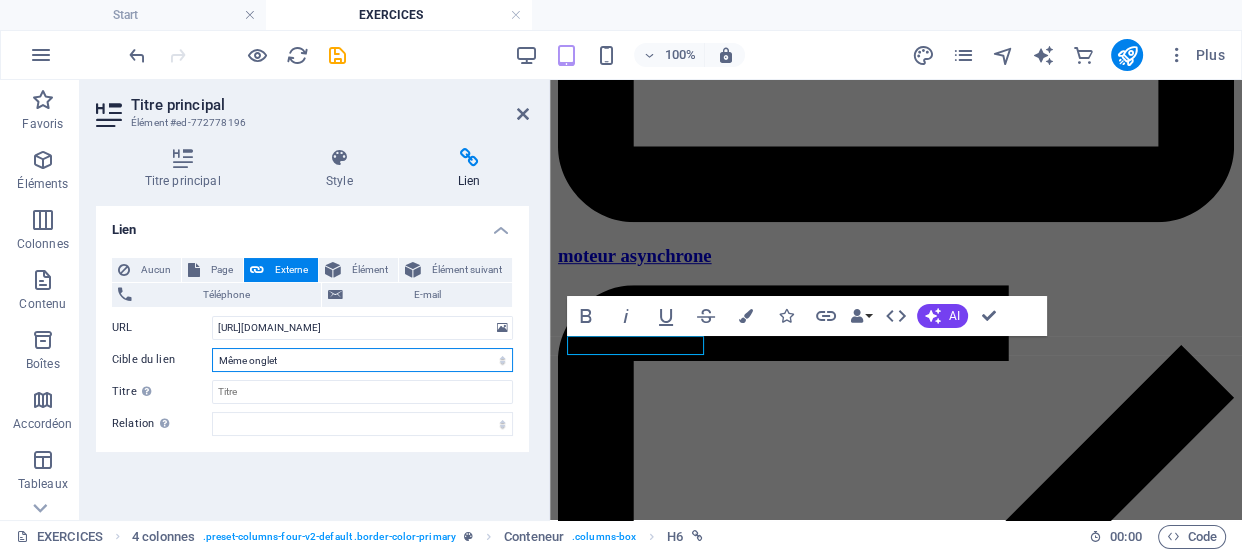 click on "Nouvel onglet Même onglet Superposition" at bounding box center (362, 360) 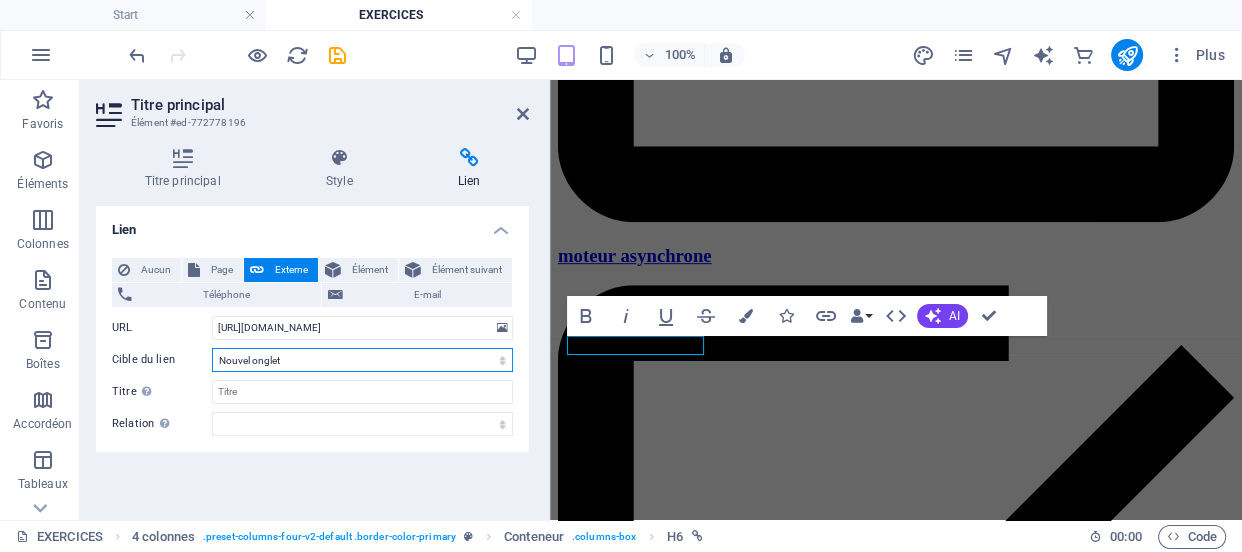 click on "Nouvel onglet Même onglet Superposition" at bounding box center (362, 360) 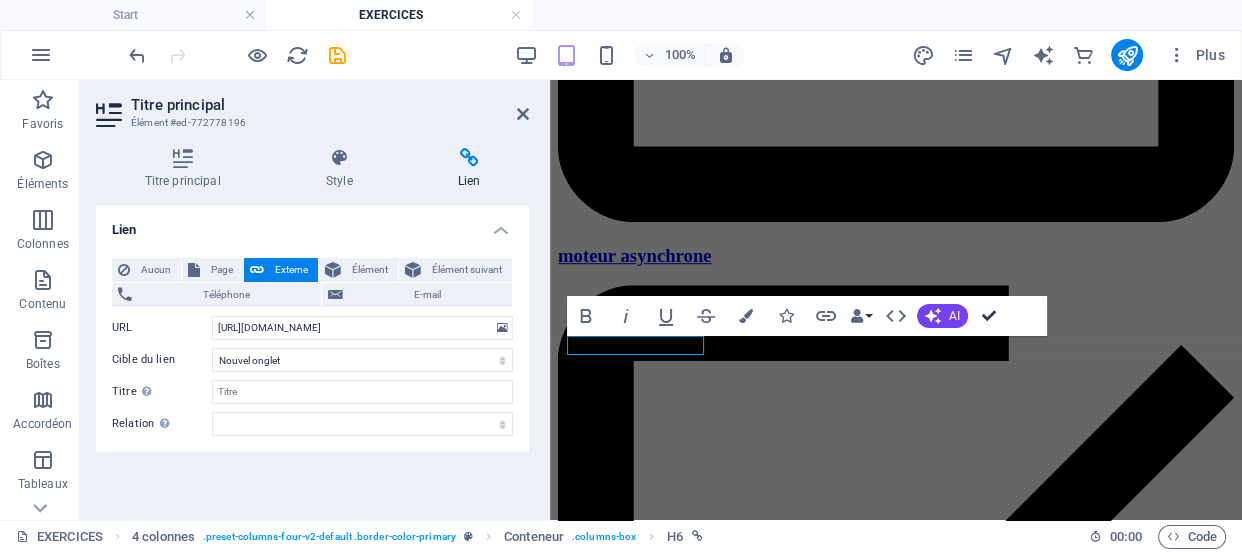 scroll, scrollTop: 1010, scrollLeft: 0, axis: vertical 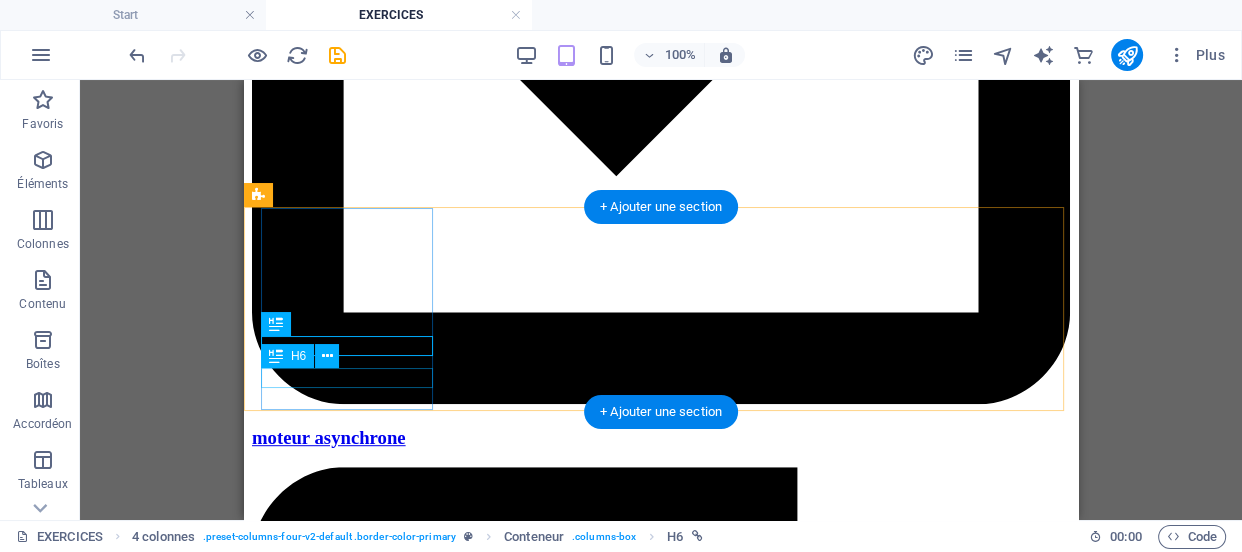 click on "EXERCICE 4" at bounding box center [661, 13217] 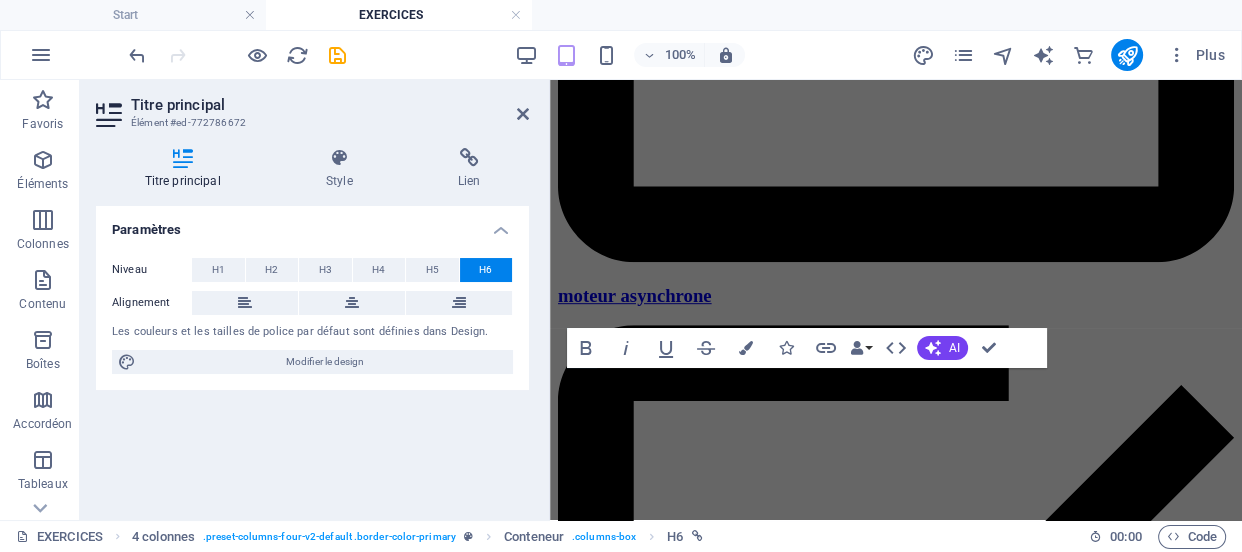 scroll, scrollTop: 1050, scrollLeft: 0, axis: vertical 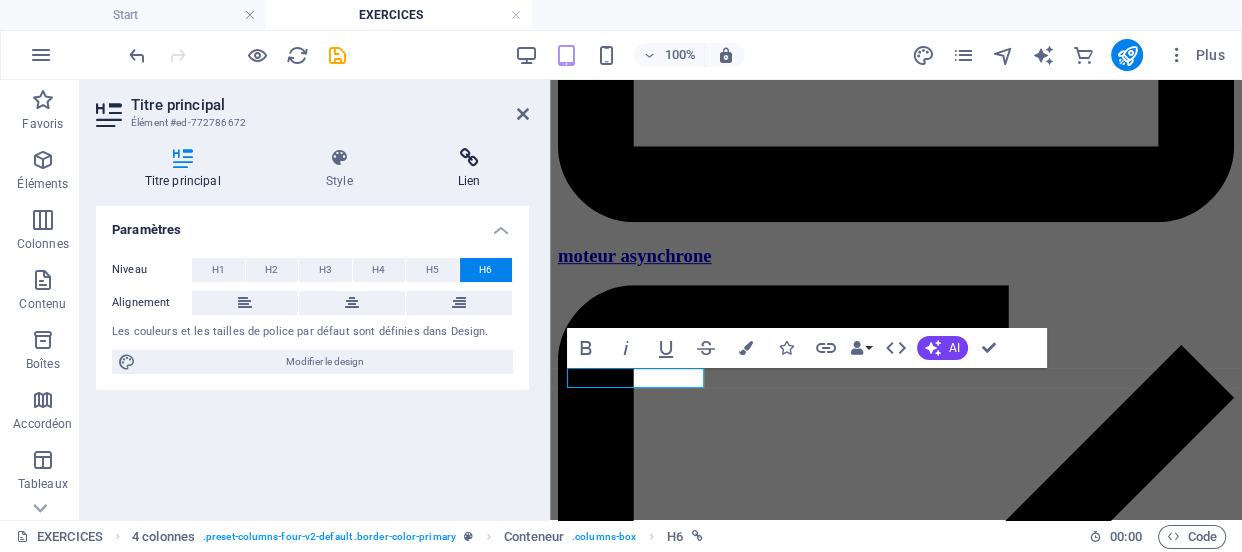 click on "Lien" at bounding box center (469, 169) 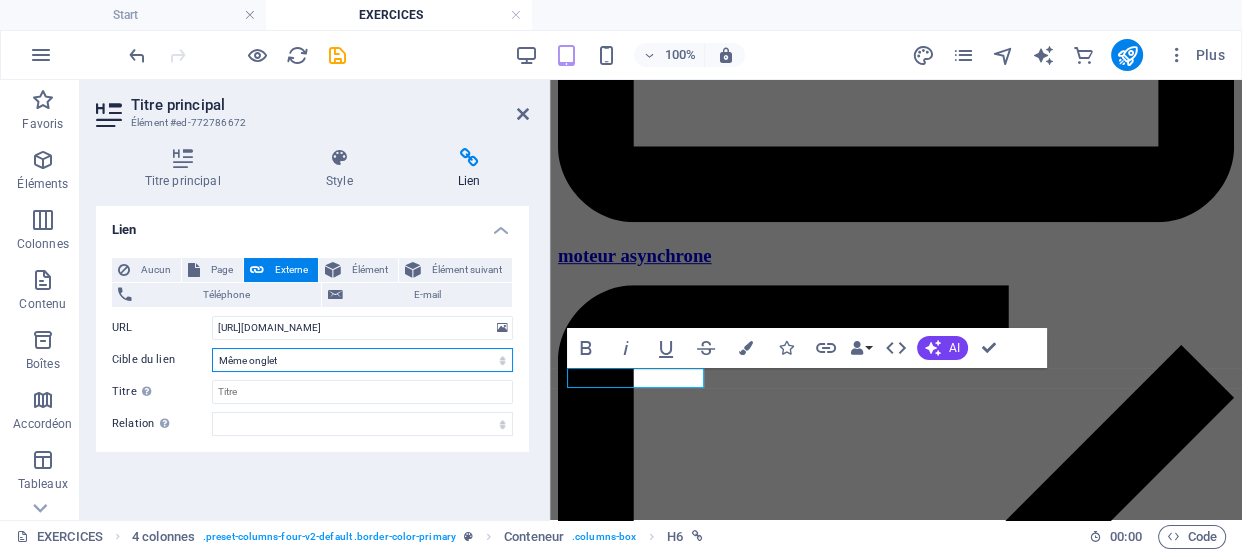 click on "Nouvel onglet Même onglet Superposition" at bounding box center [362, 360] 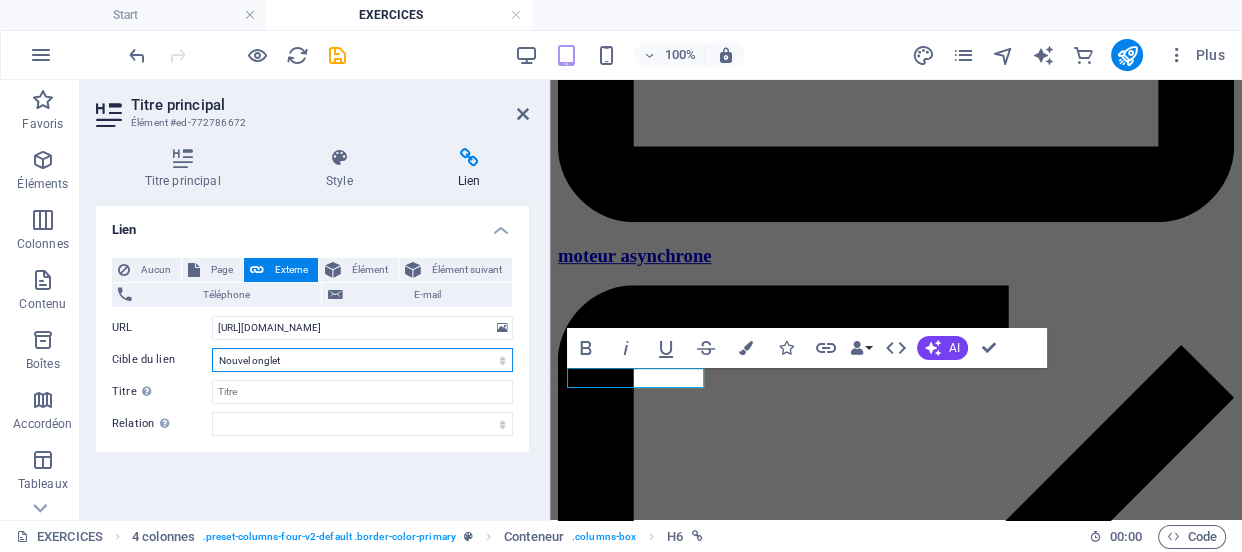 click on "Nouvel onglet Même onglet Superposition" at bounding box center (362, 360) 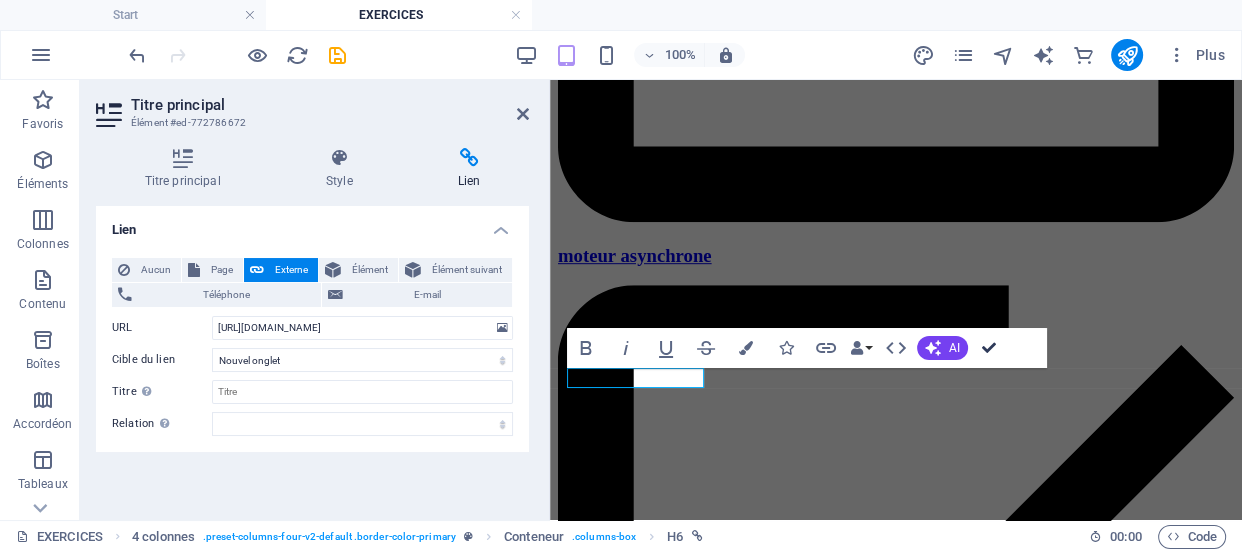 scroll, scrollTop: 1010, scrollLeft: 0, axis: vertical 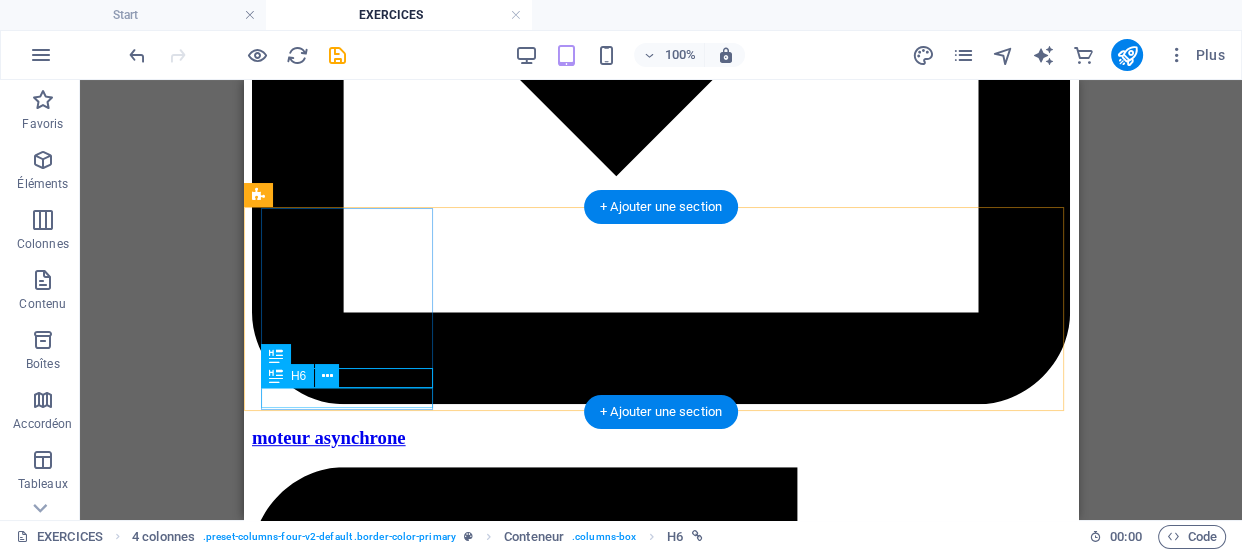 click on "Corrigé EX 4" at bounding box center (661, 13254) 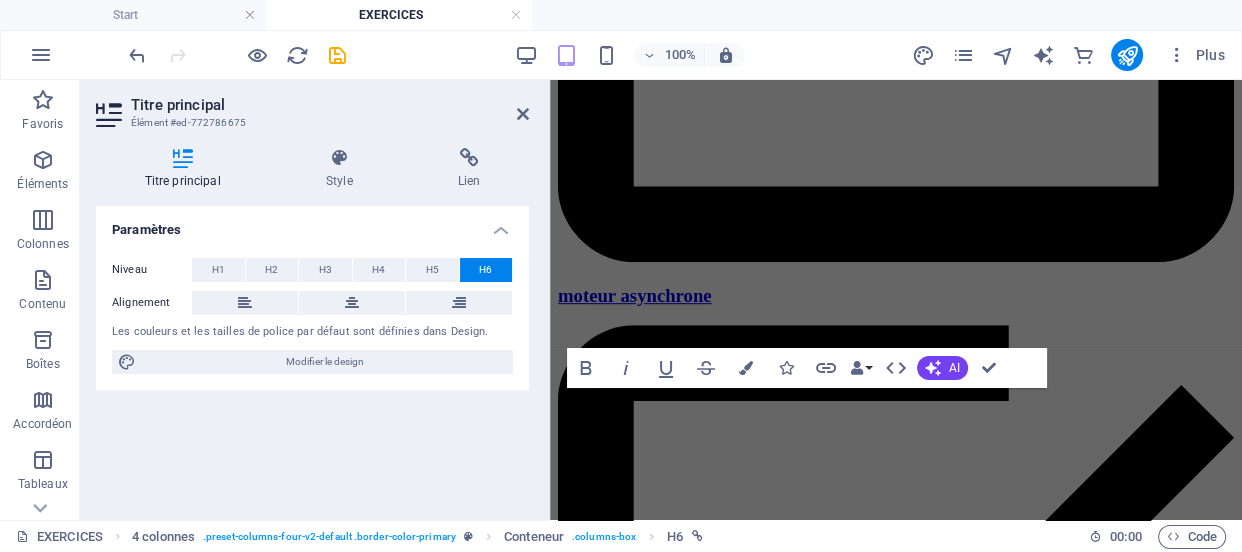 scroll, scrollTop: 1050, scrollLeft: 0, axis: vertical 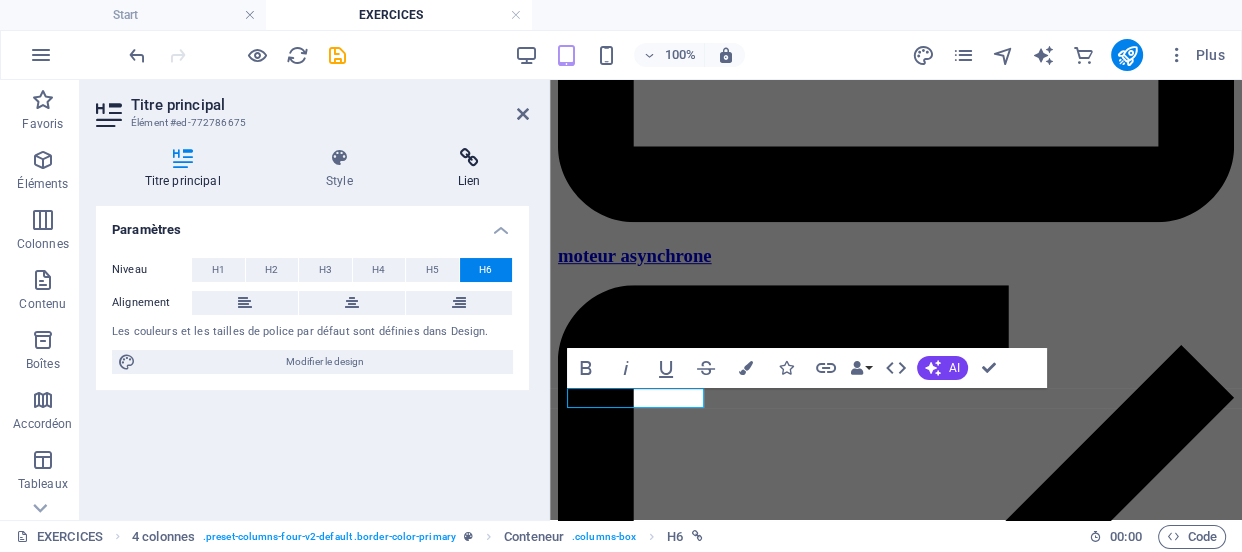 click on "Lien" at bounding box center [469, 169] 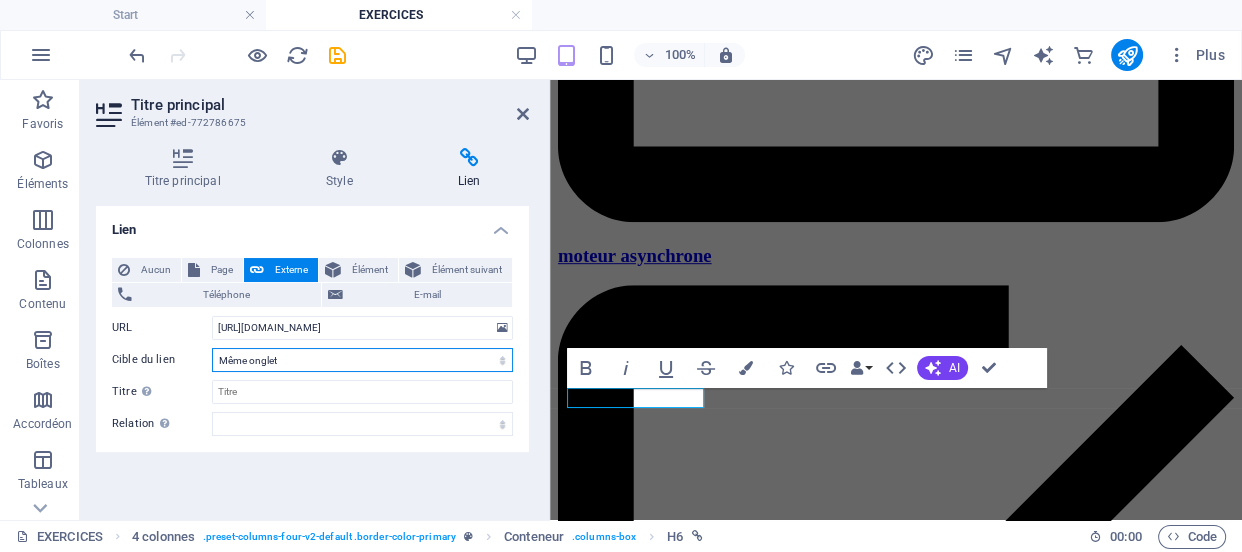 click on "Nouvel onglet Même onglet Superposition" at bounding box center (362, 360) 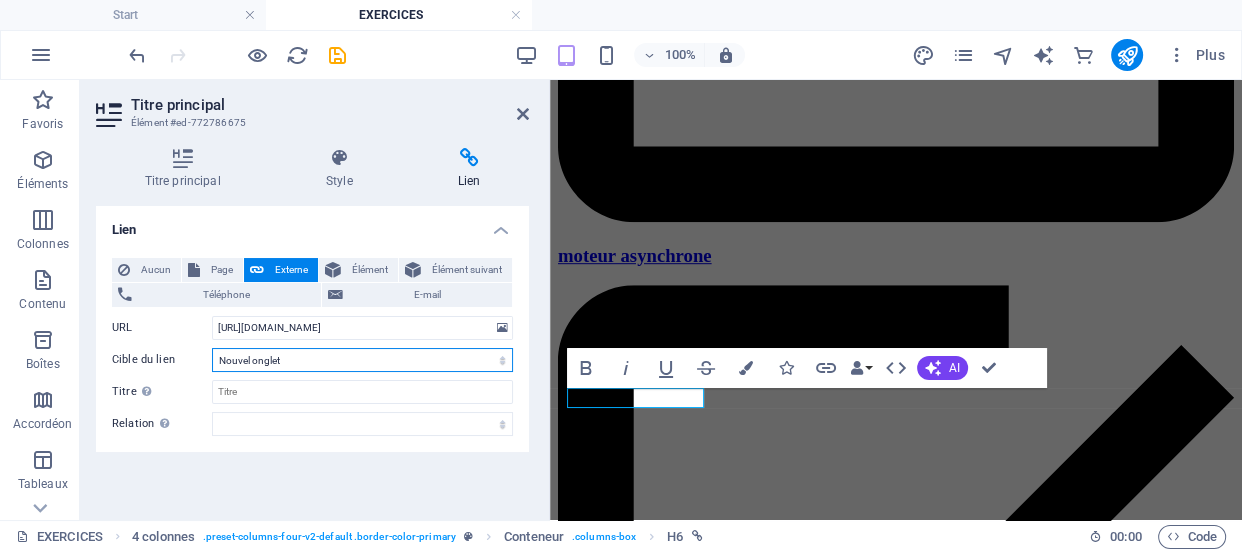 click on "Nouvel onglet Même onglet Superposition" at bounding box center [362, 360] 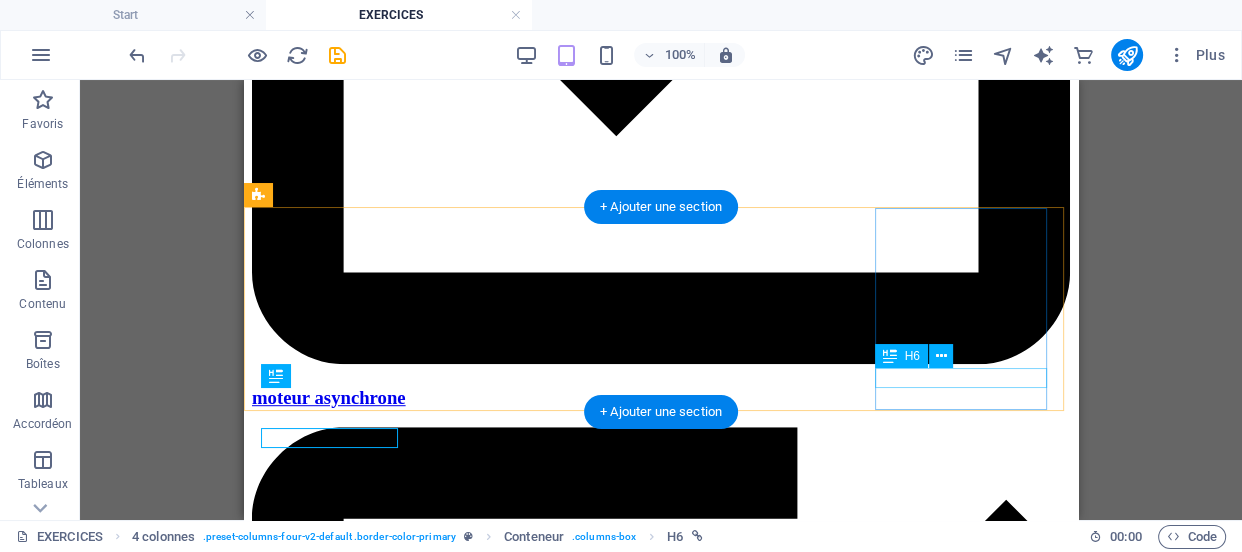 scroll, scrollTop: 1010, scrollLeft: 0, axis: vertical 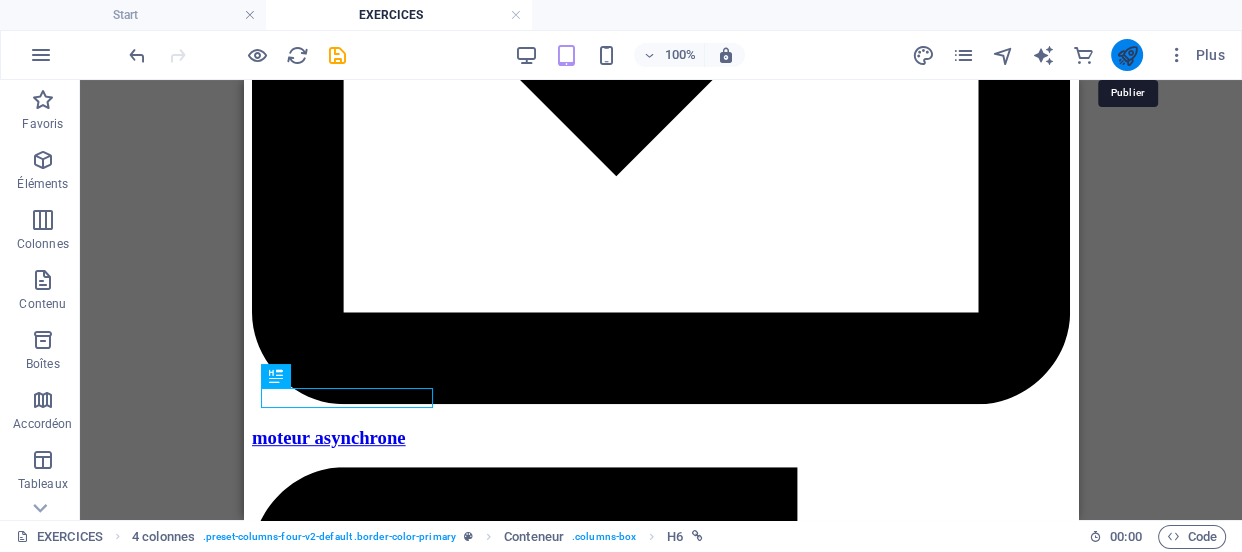 click at bounding box center (1126, 55) 